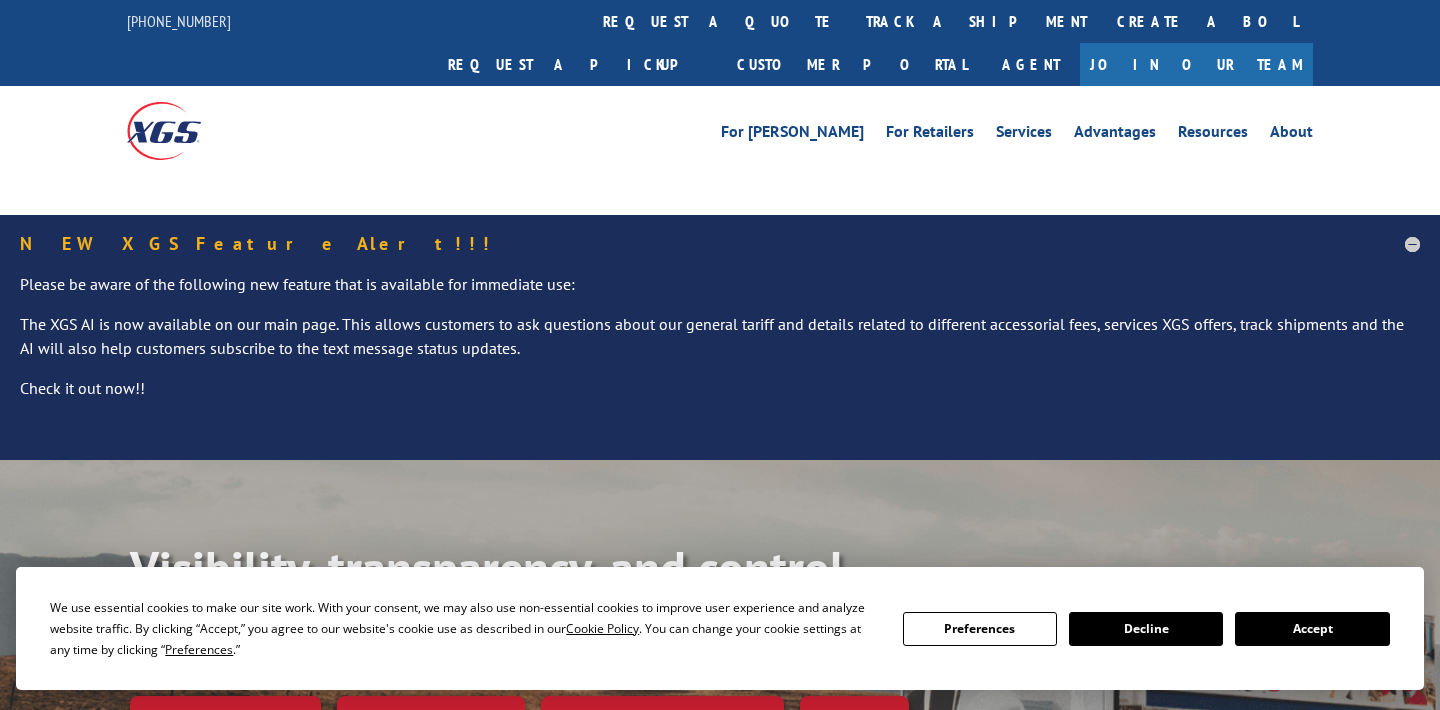 scroll, scrollTop: 0, scrollLeft: 0, axis: both 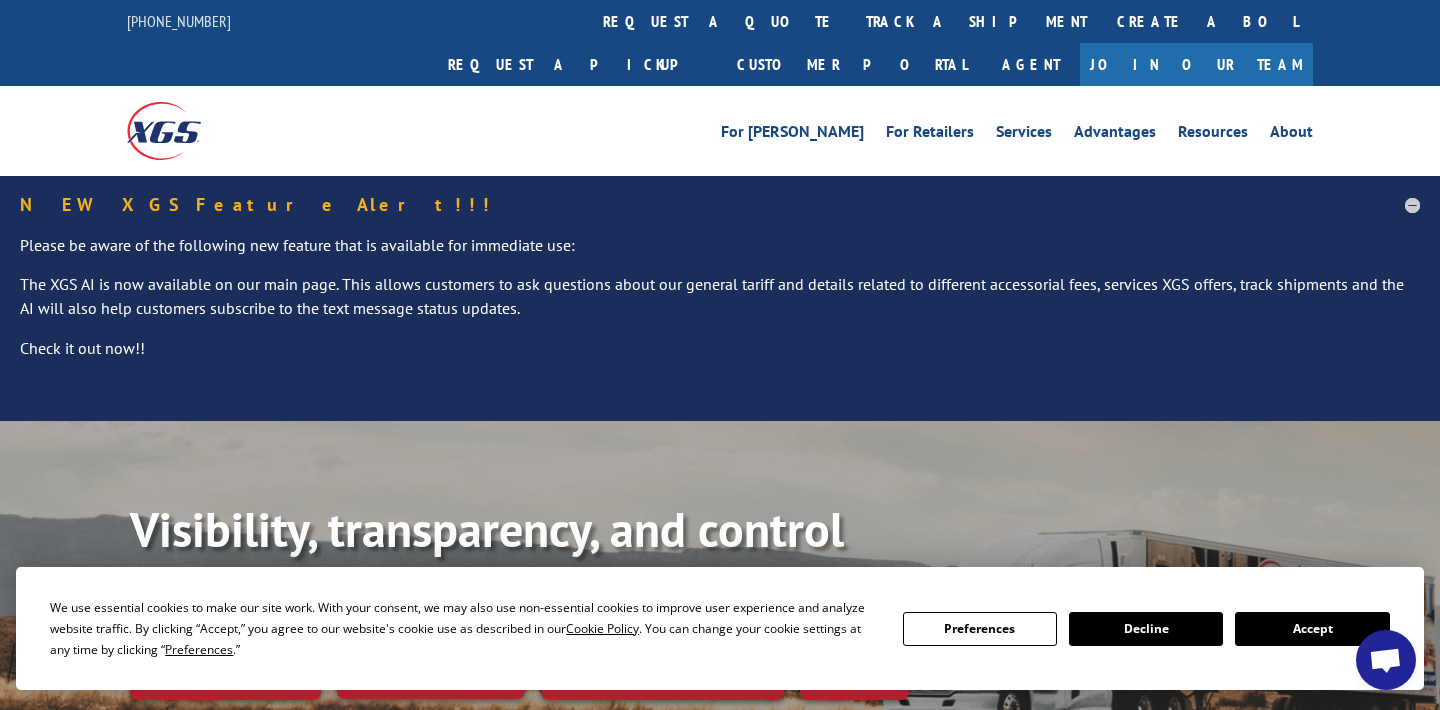 click on "Accept" at bounding box center (1312, 629) 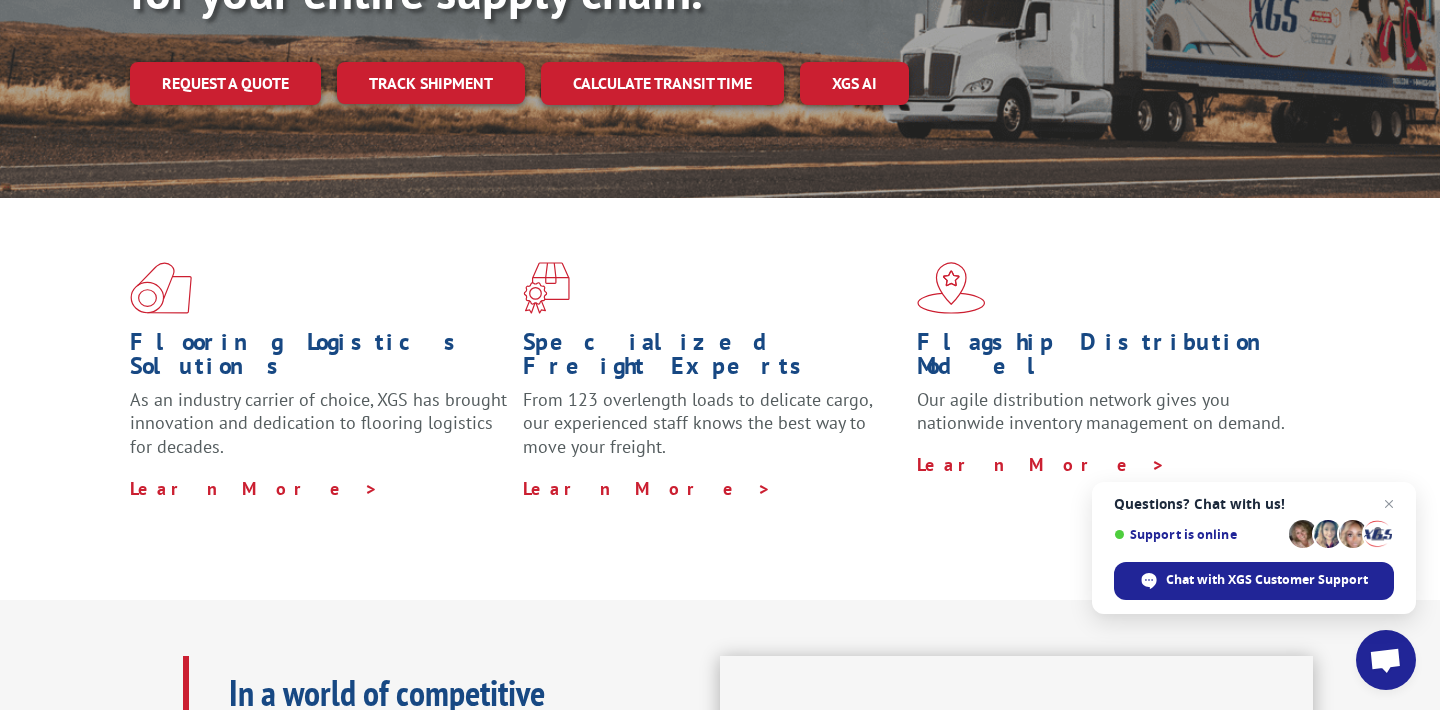 scroll, scrollTop: 597, scrollLeft: 0, axis: vertical 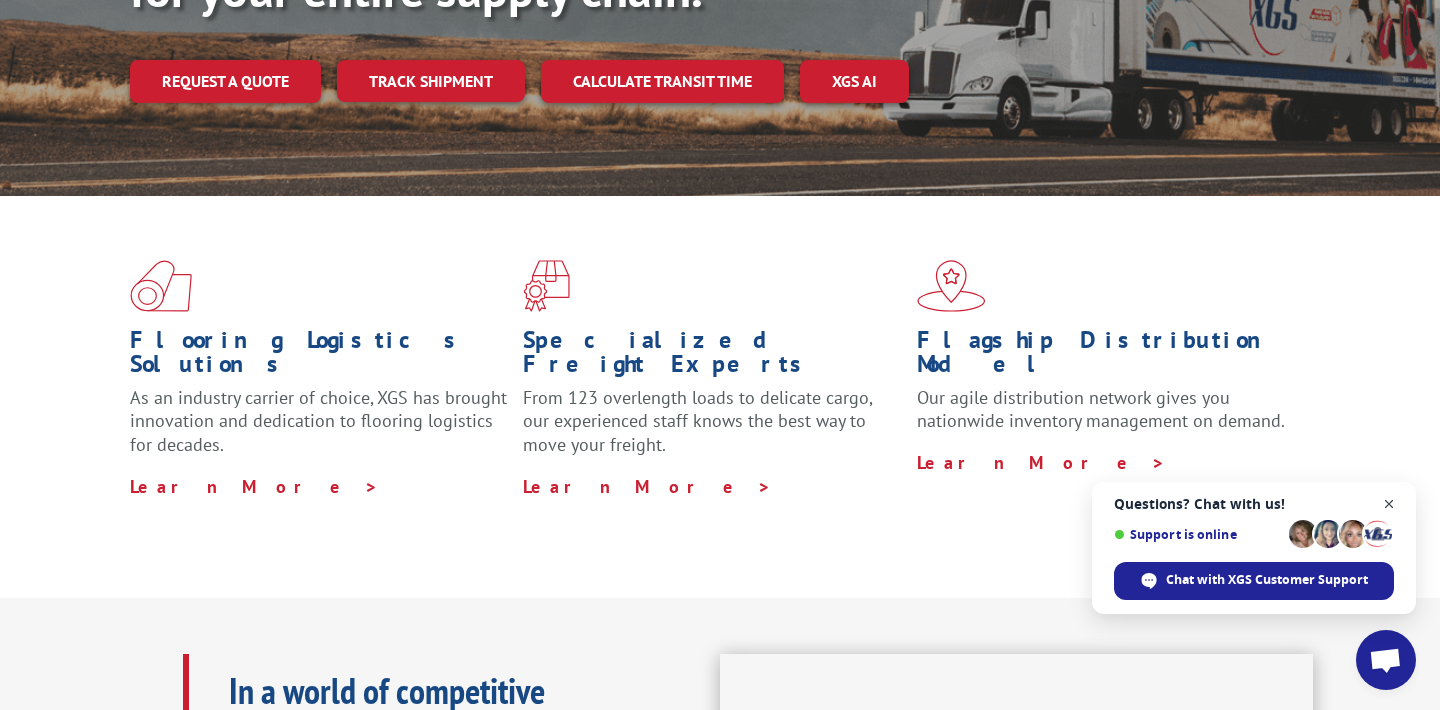click at bounding box center (1389, 504) 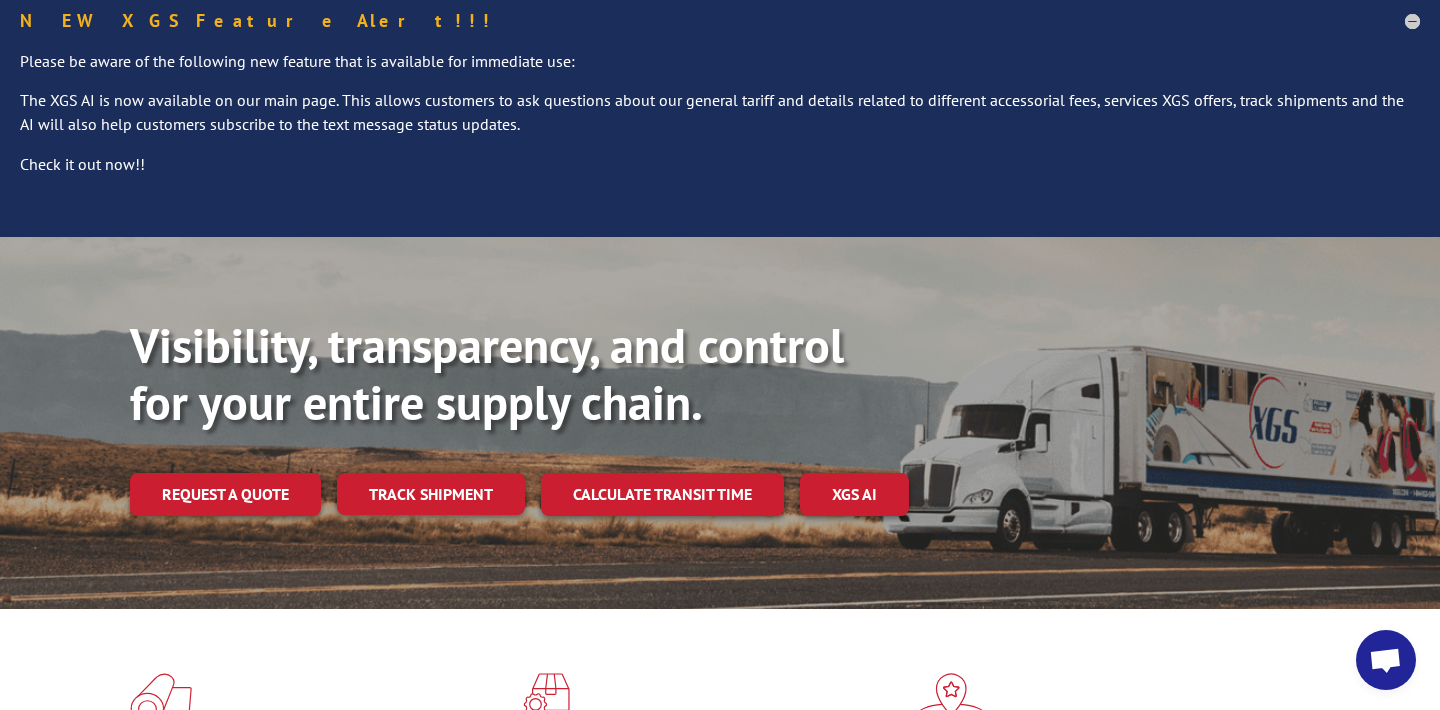 scroll, scrollTop: 186, scrollLeft: 0, axis: vertical 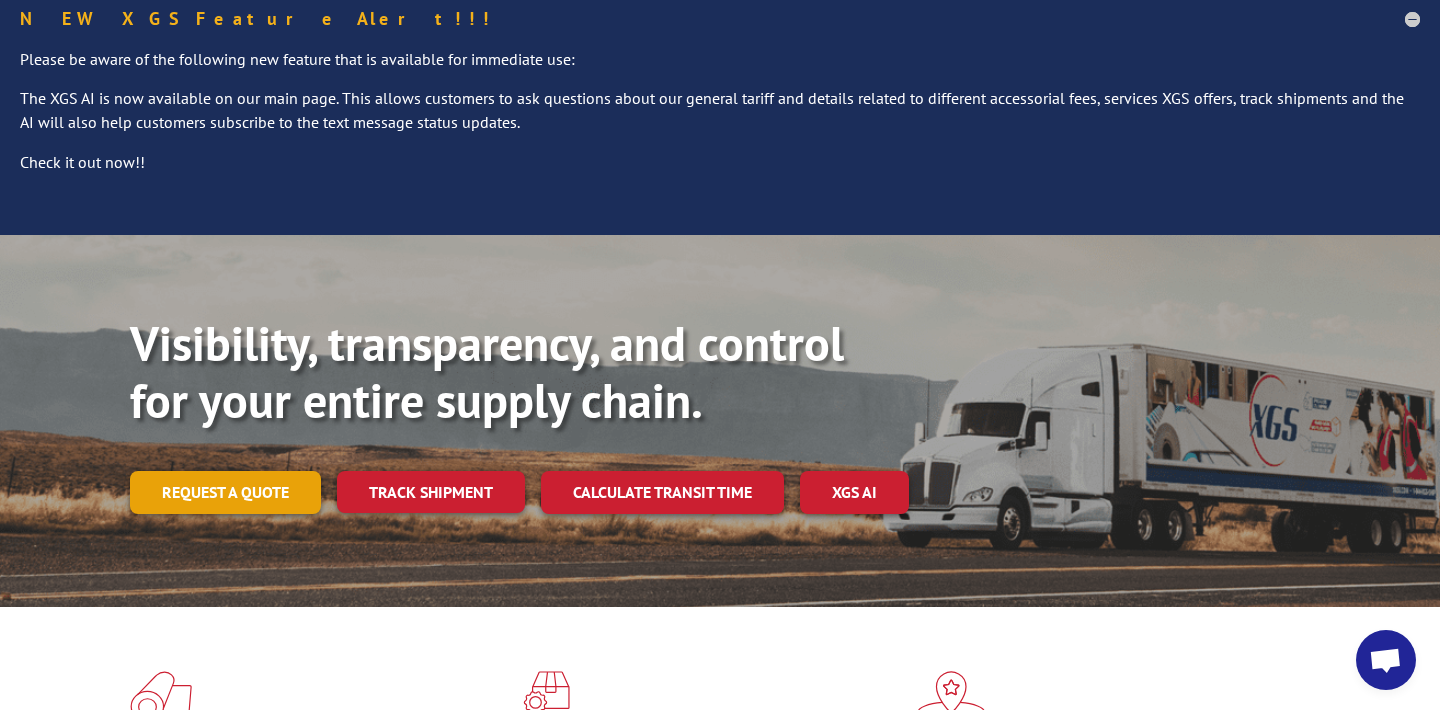 click on "Request a quote" at bounding box center [225, 492] 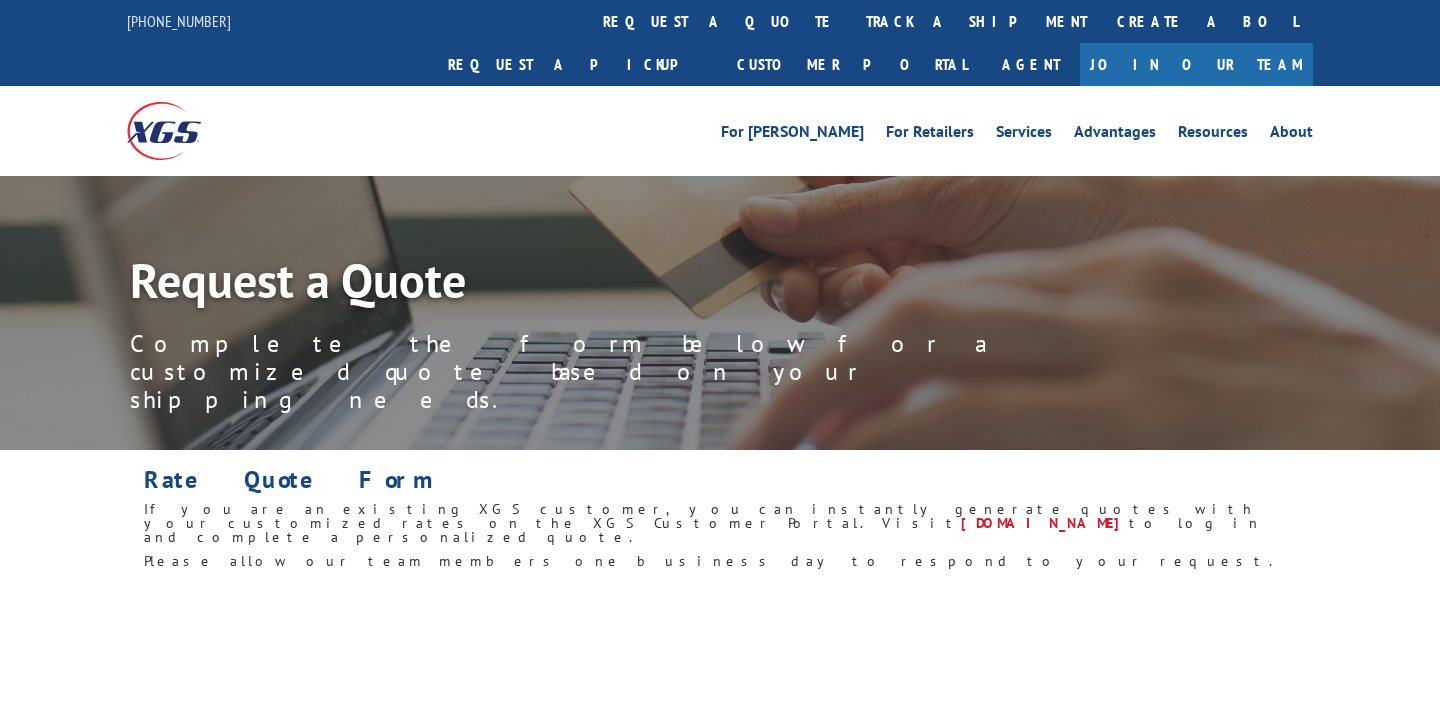 scroll, scrollTop: 0, scrollLeft: 0, axis: both 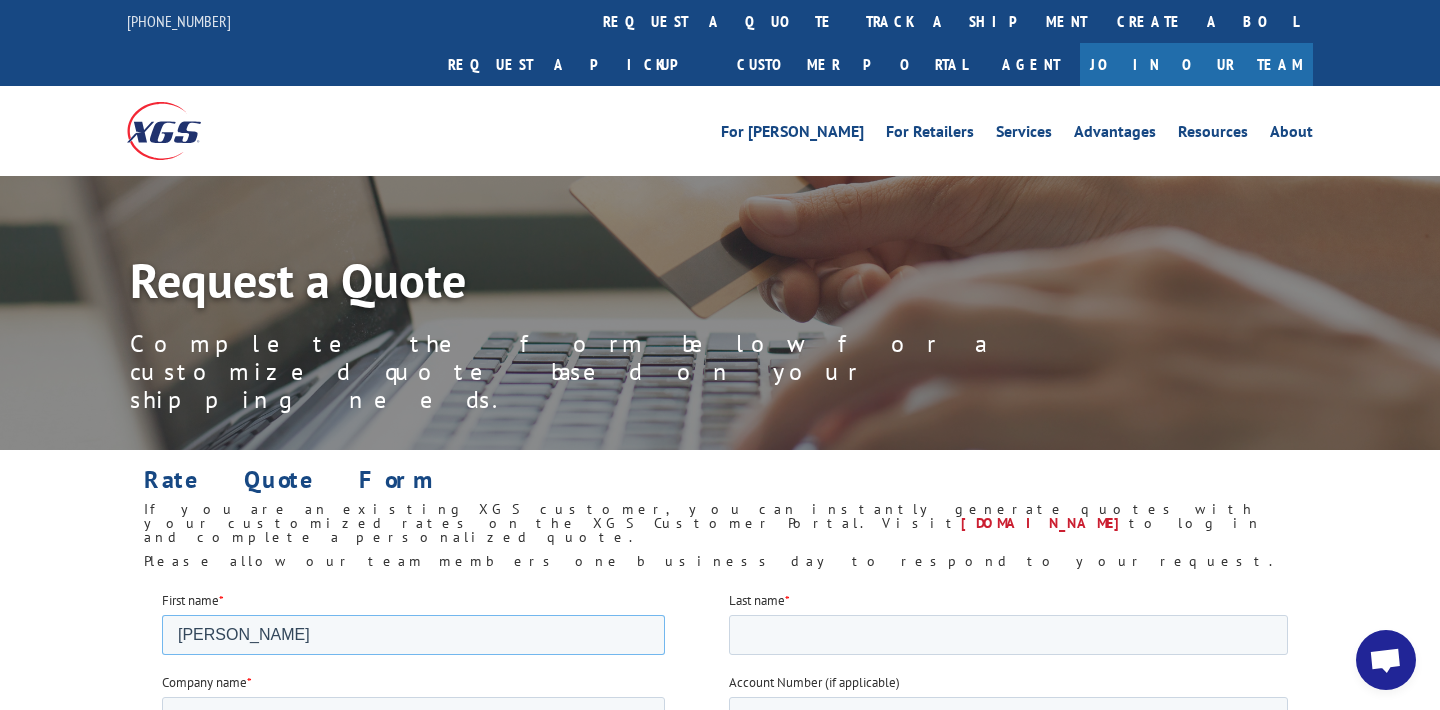 type on "Jessica" 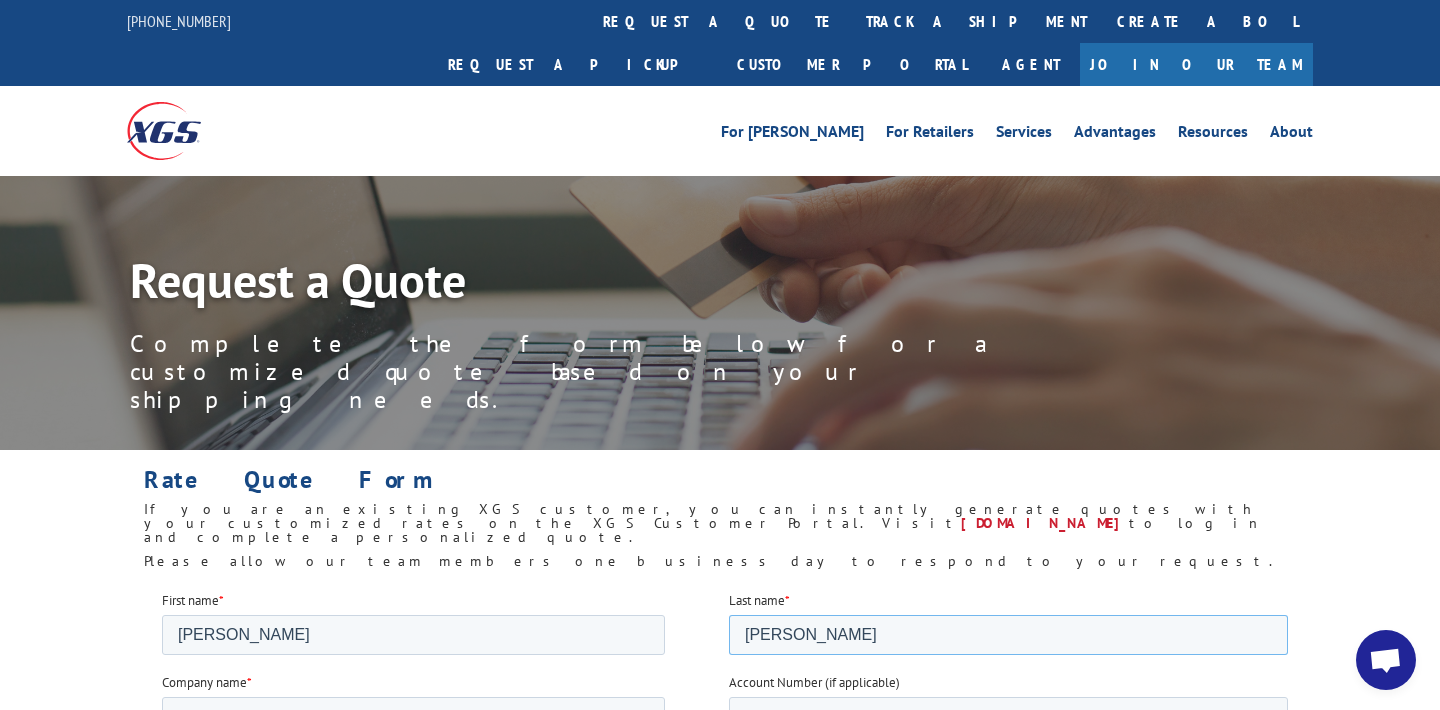 type on "Frankum" 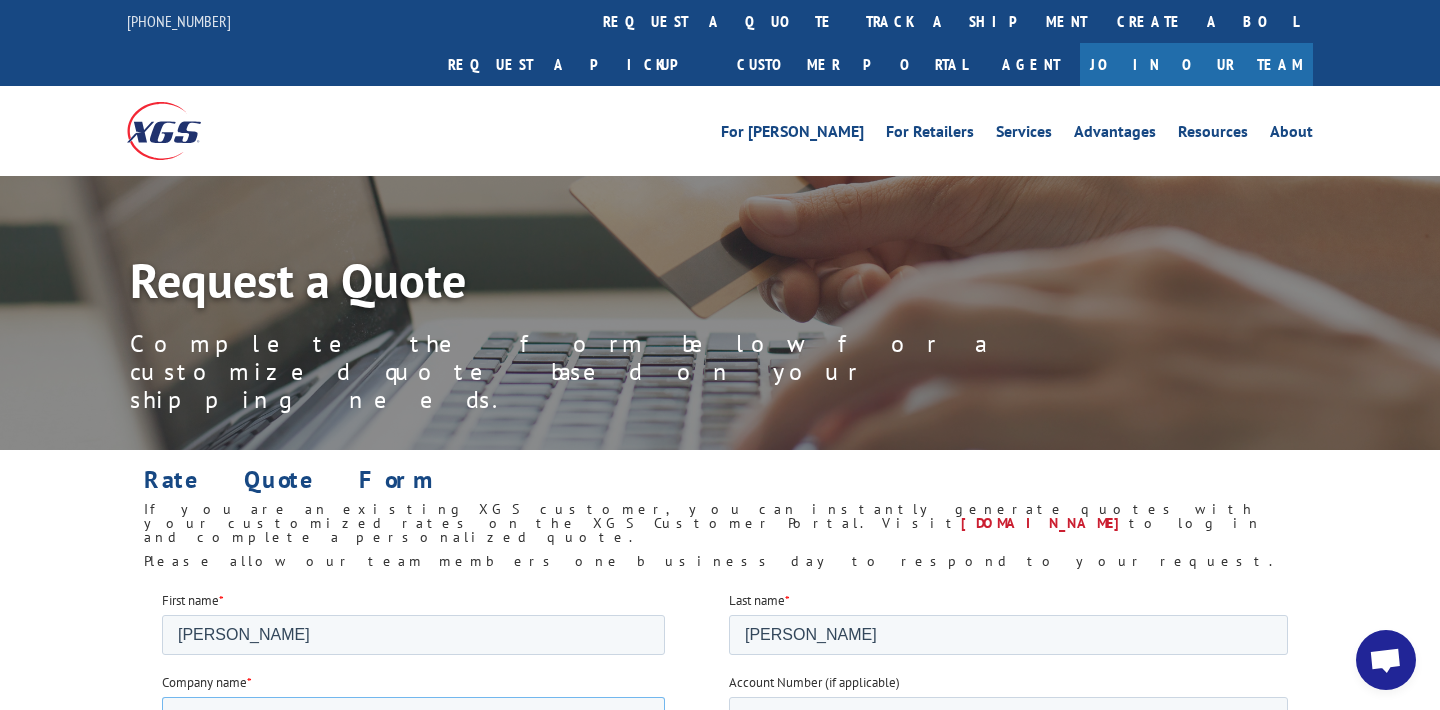 type on "Keystone Granite & Tile" 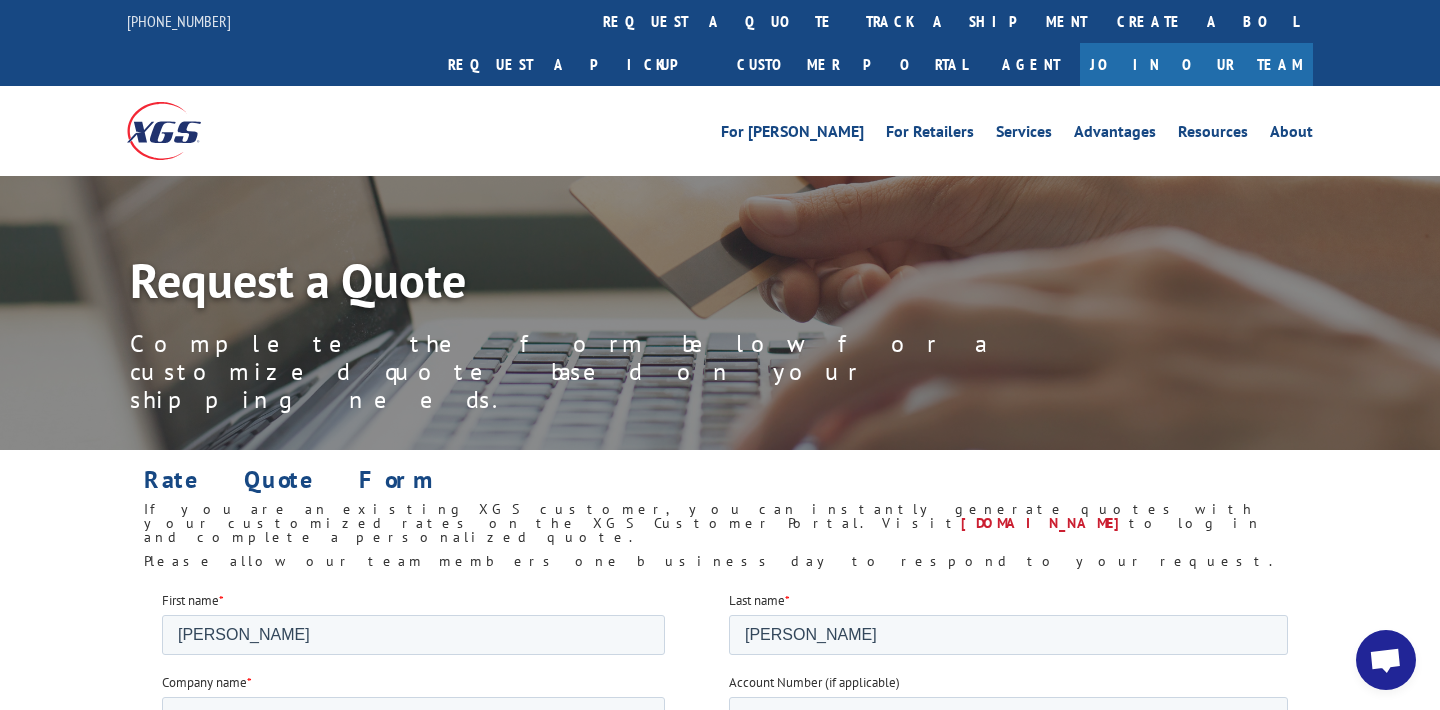type on "Jessica@keystonegt.com" 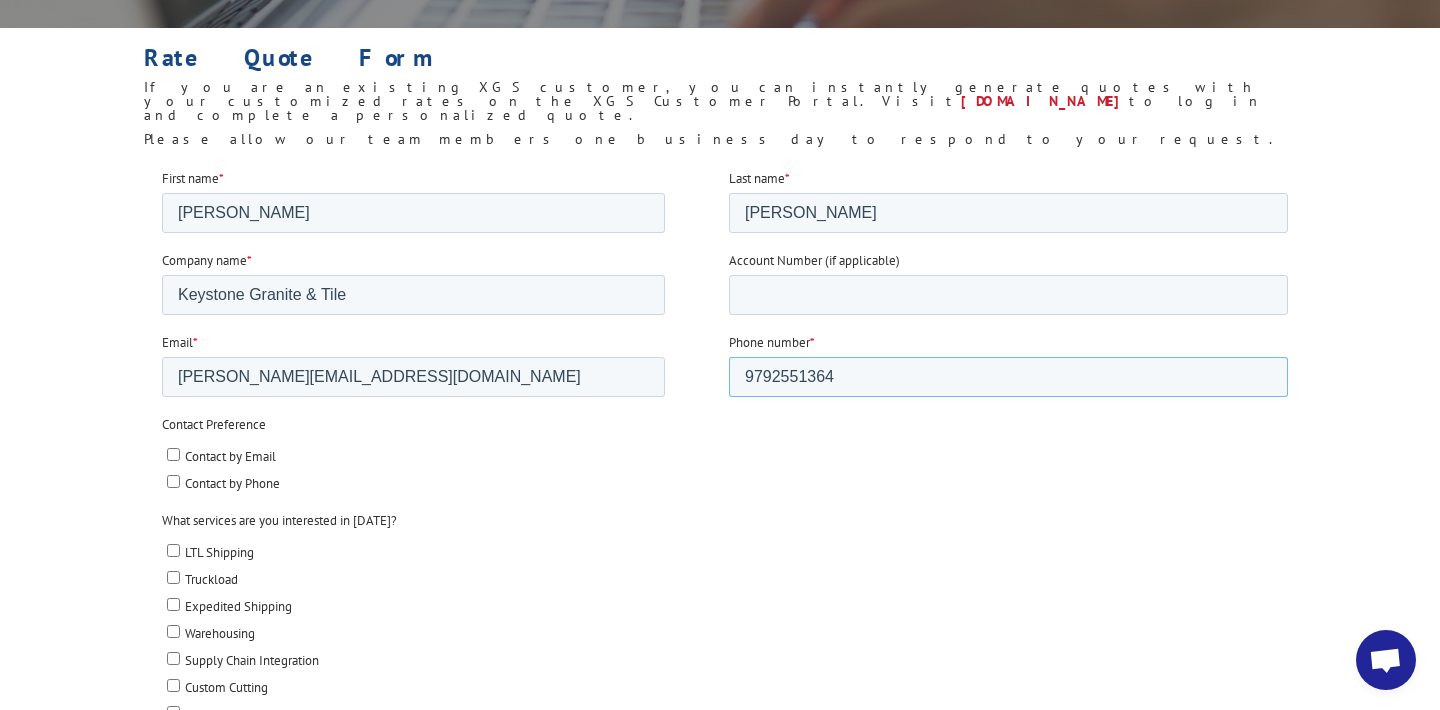 scroll, scrollTop: 421, scrollLeft: 0, axis: vertical 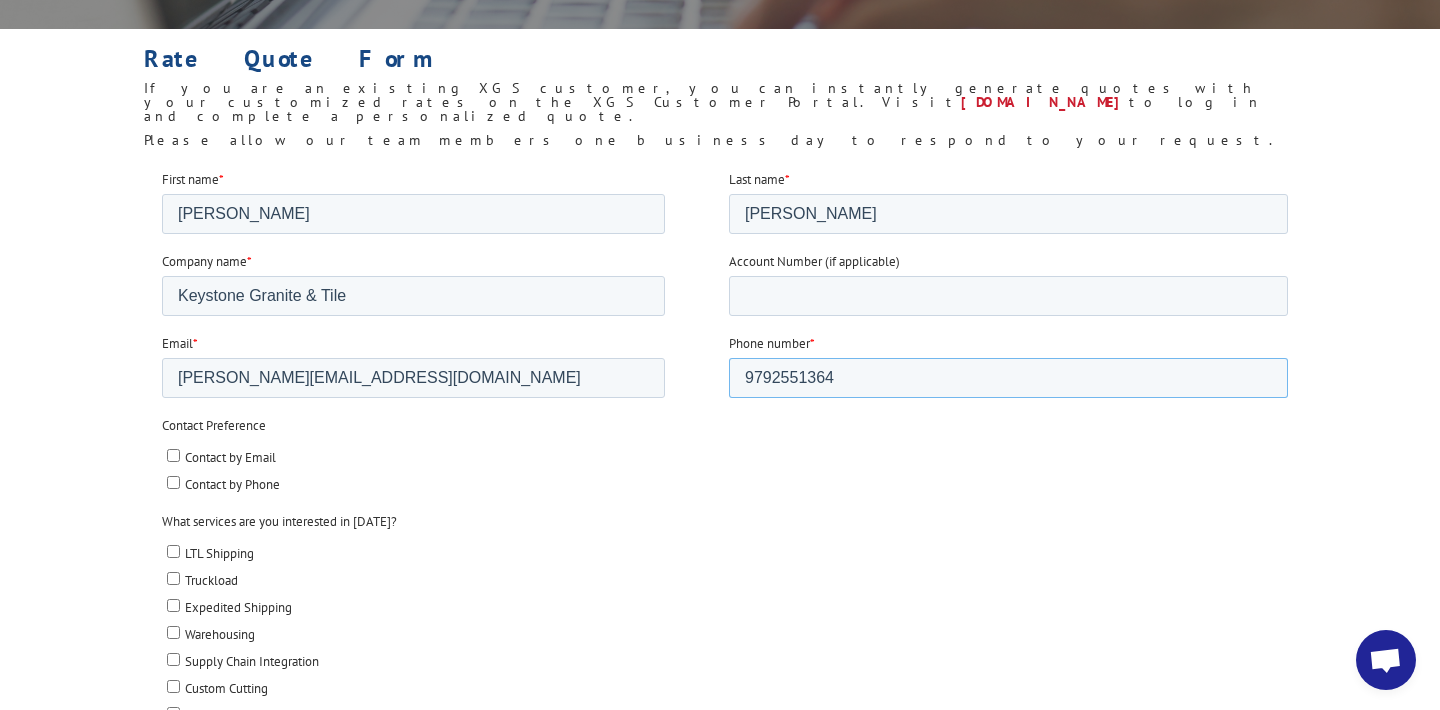 type on "9792551364" 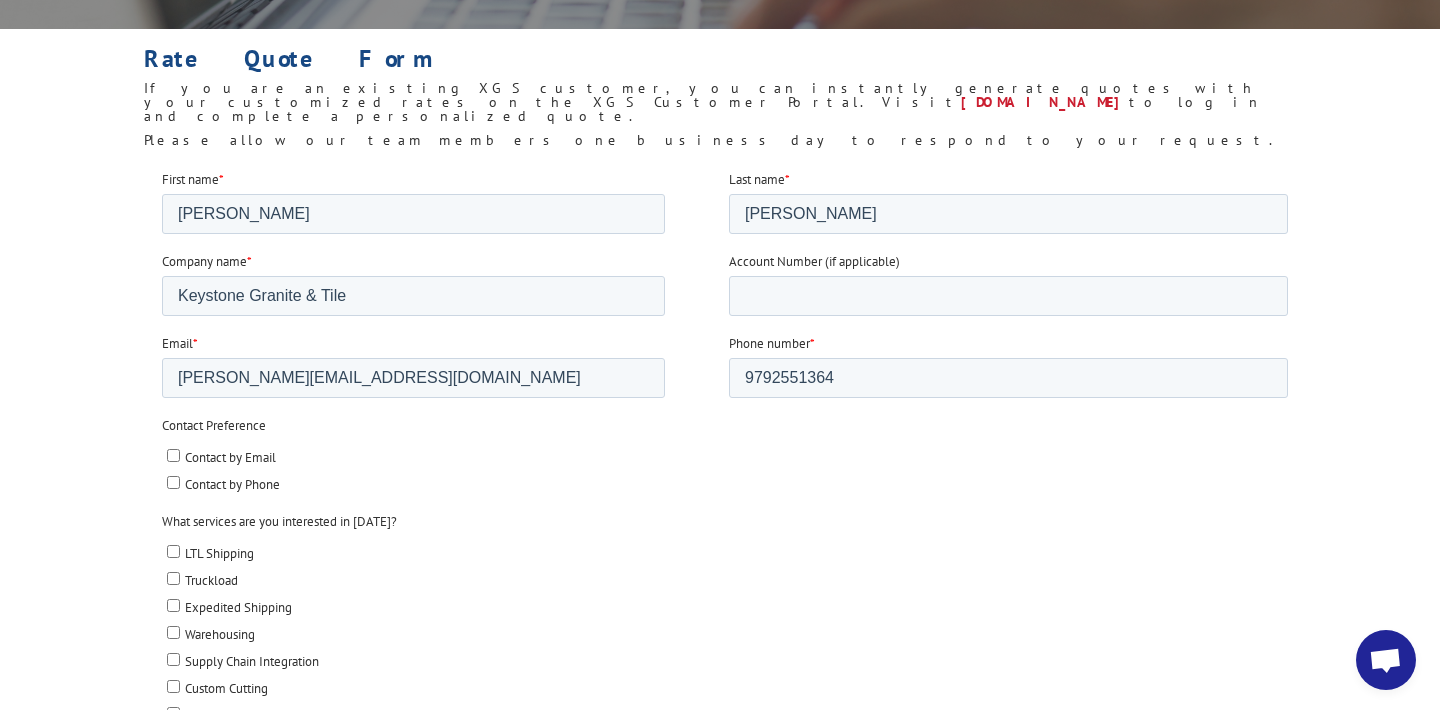 click on "Contact by Email" at bounding box center (173, 454) 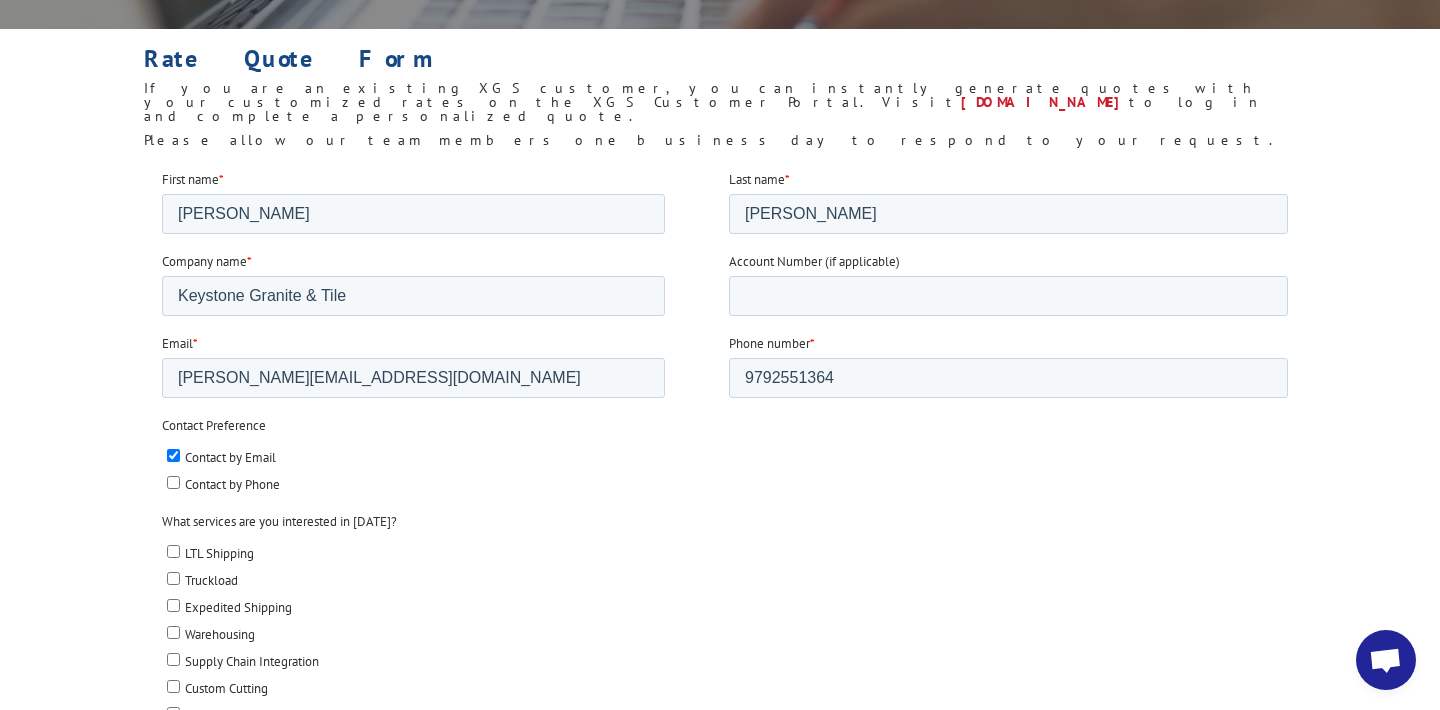 checkbox on "true" 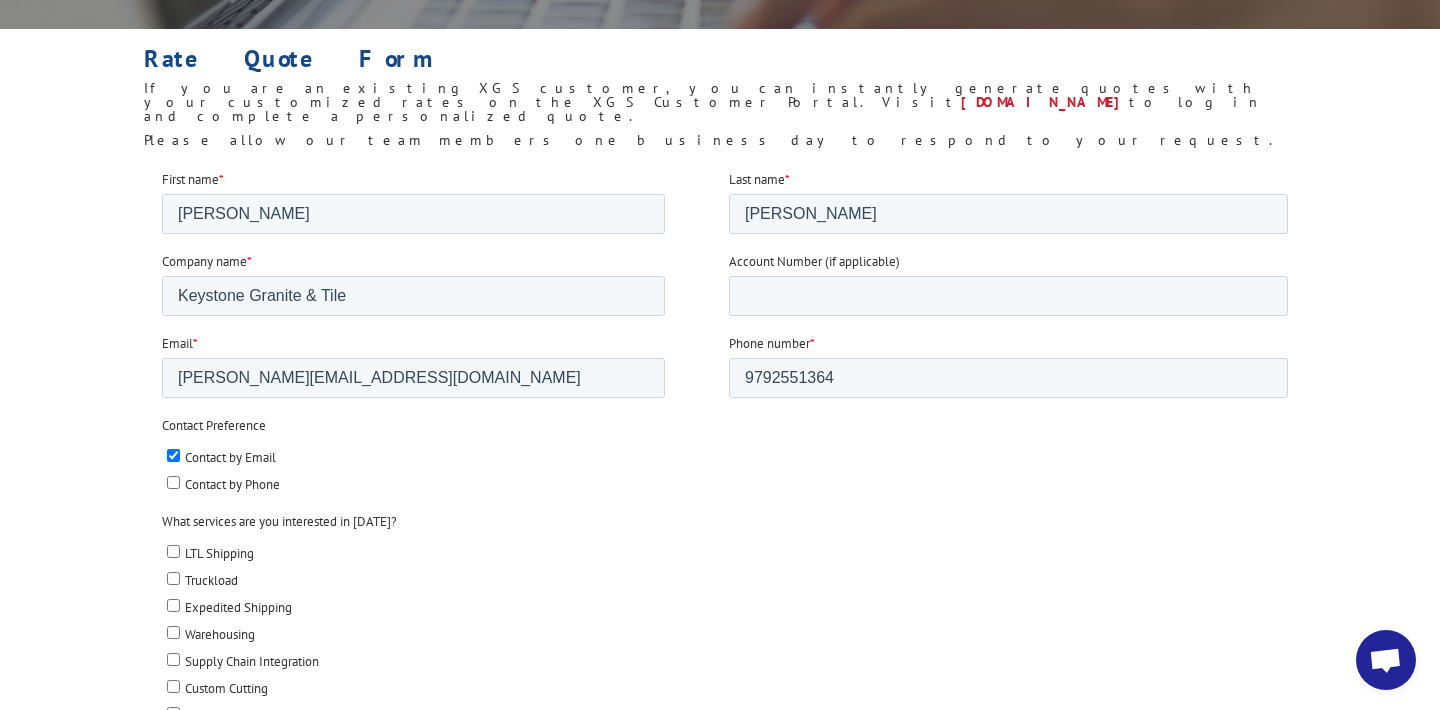 click on "Contact by Phone" at bounding box center (173, 481) 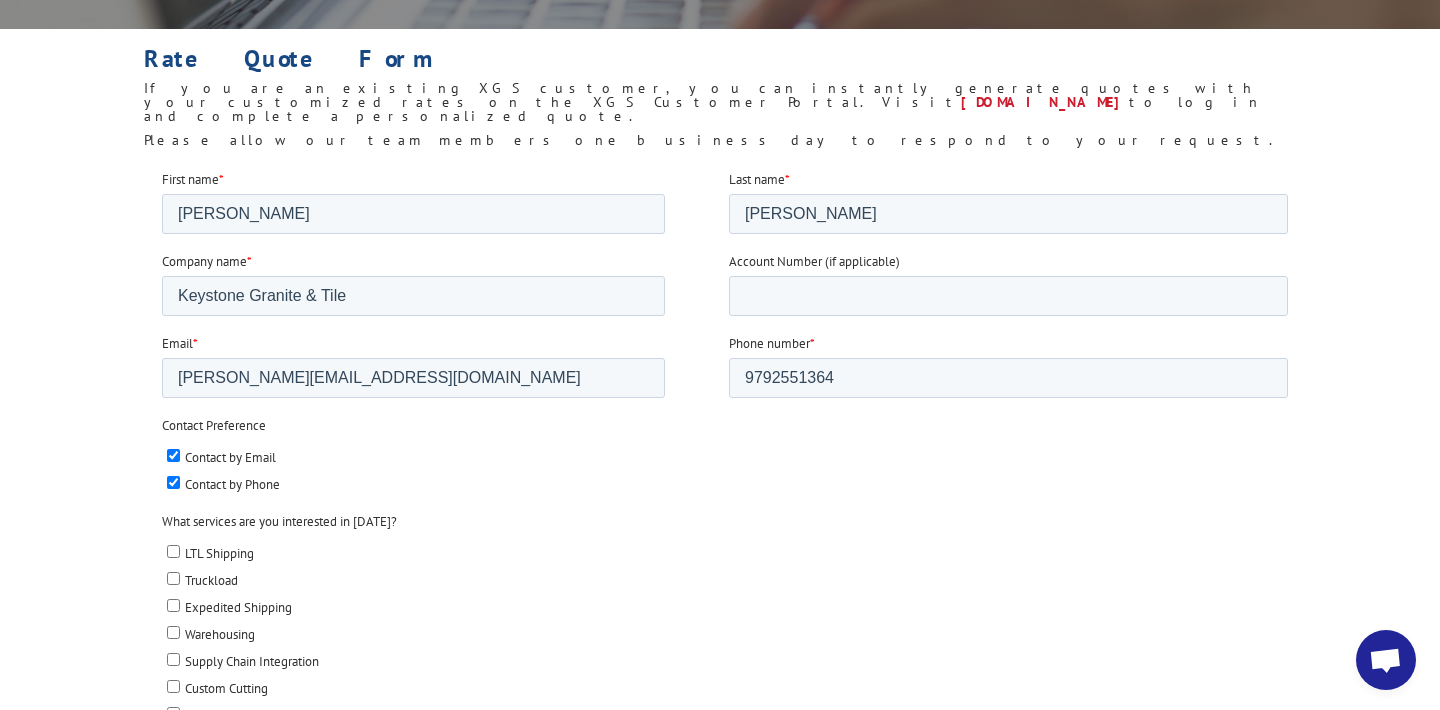 checkbox on "true" 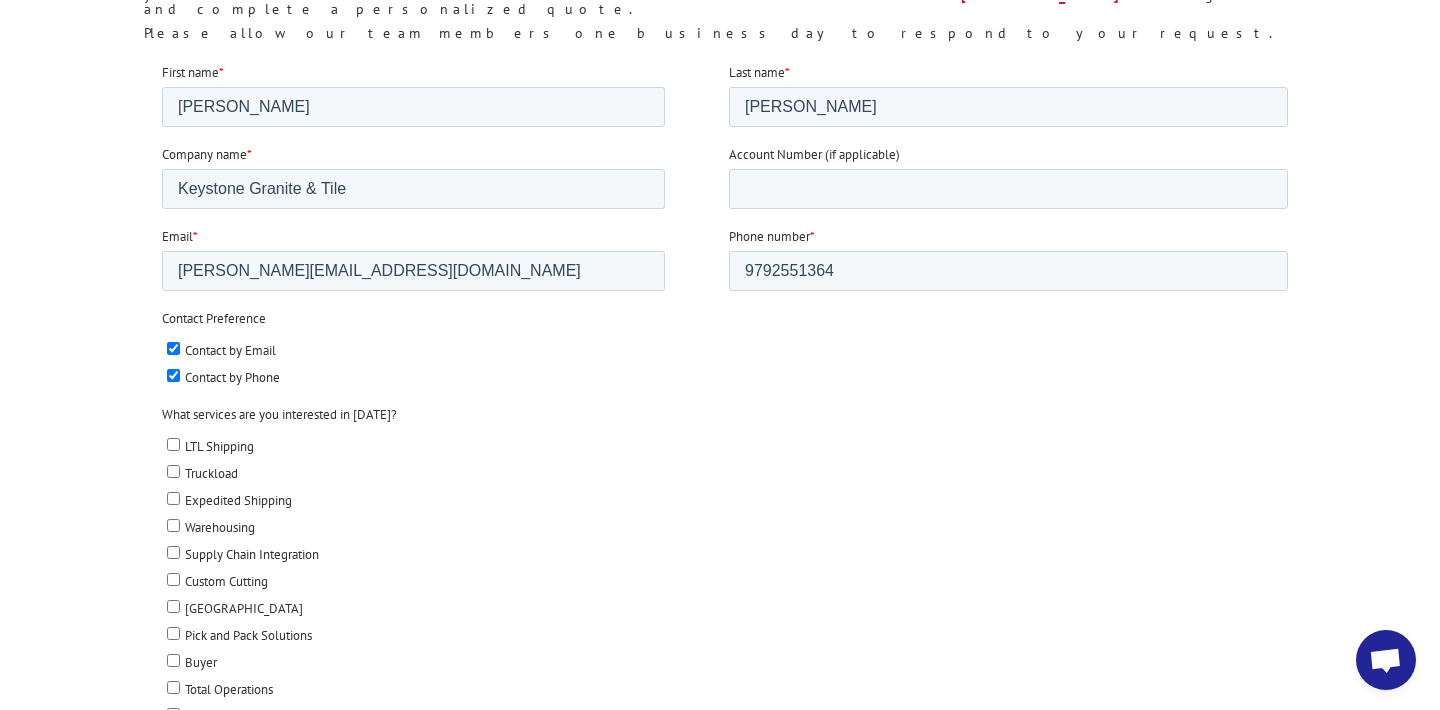 scroll, scrollTop: 528, scrollLeft: 0, axis: vertical 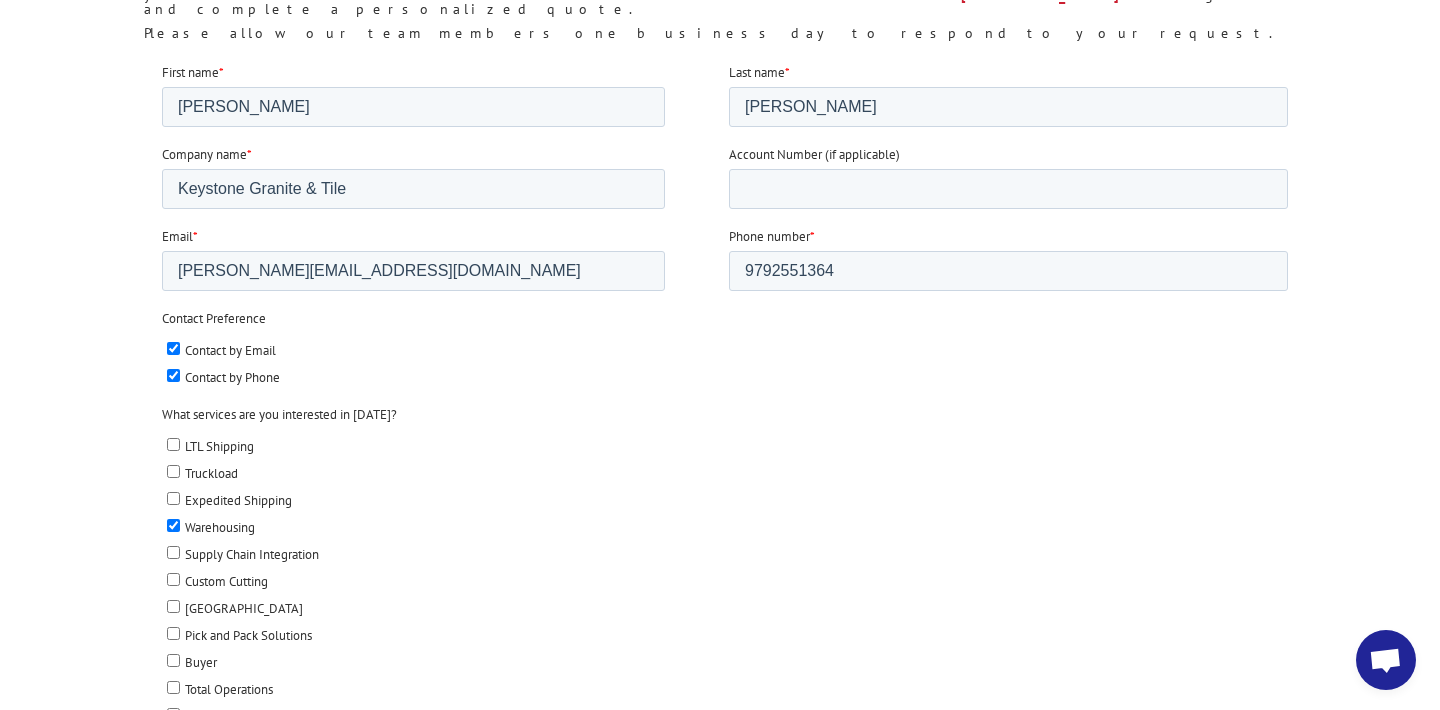 checkbox on "true" 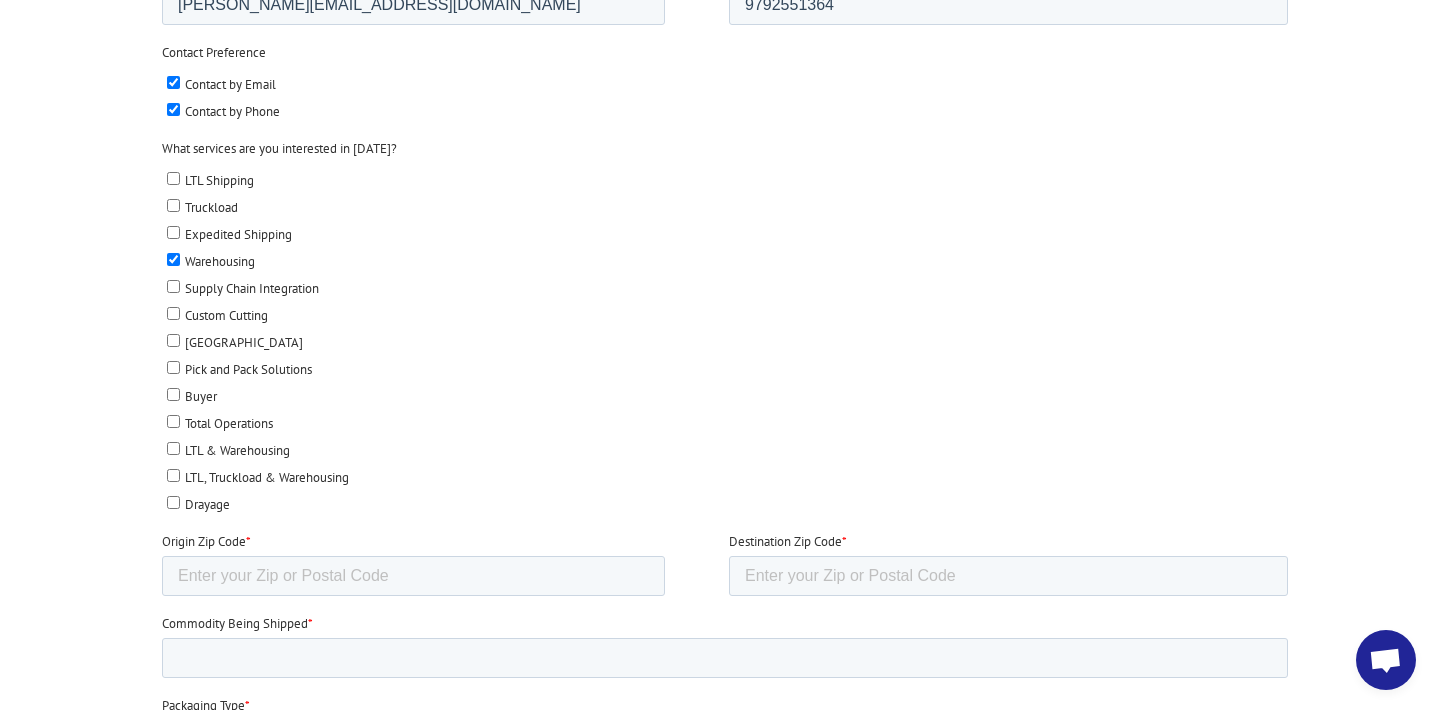 scroll, scrollTop: 801, scrollLeft: 0, axis: vertical 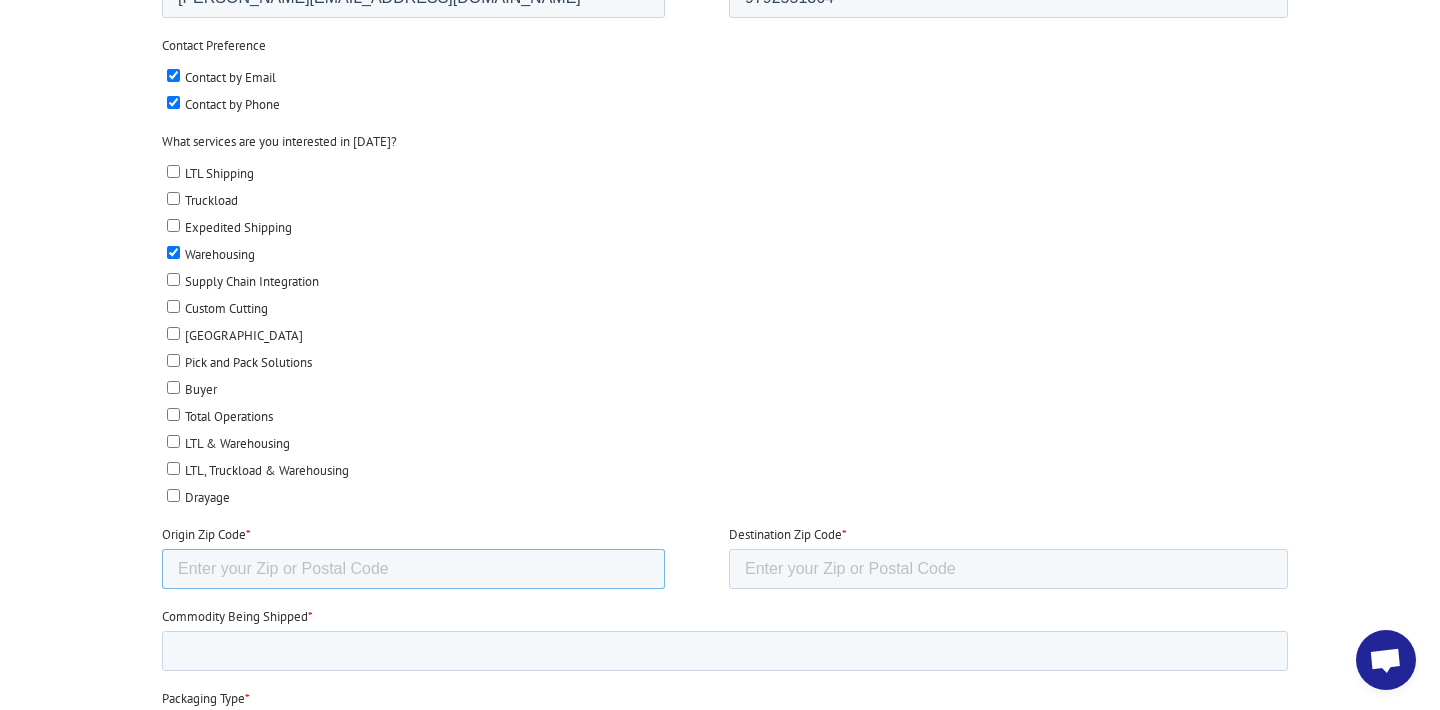 click on "Origin Zip Code *" at bounding box center [413, 569] 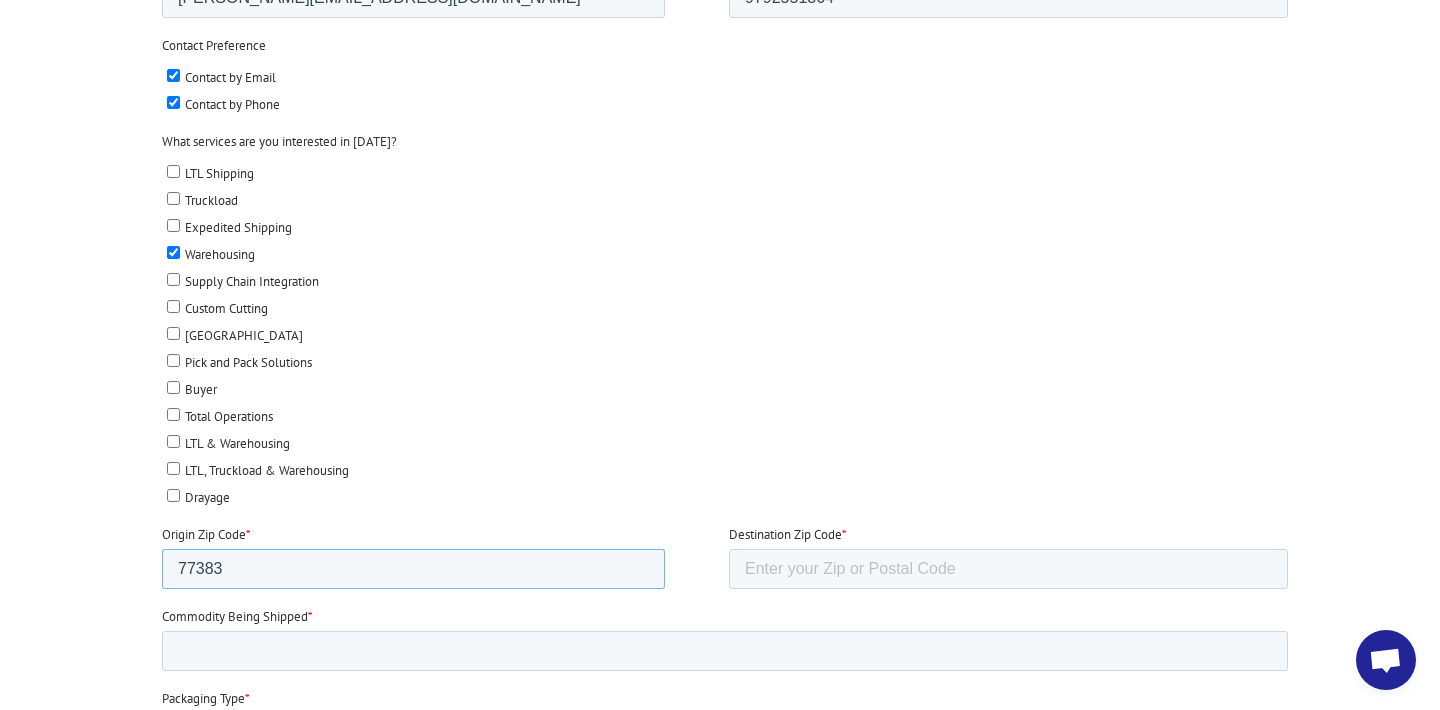type on "77383" 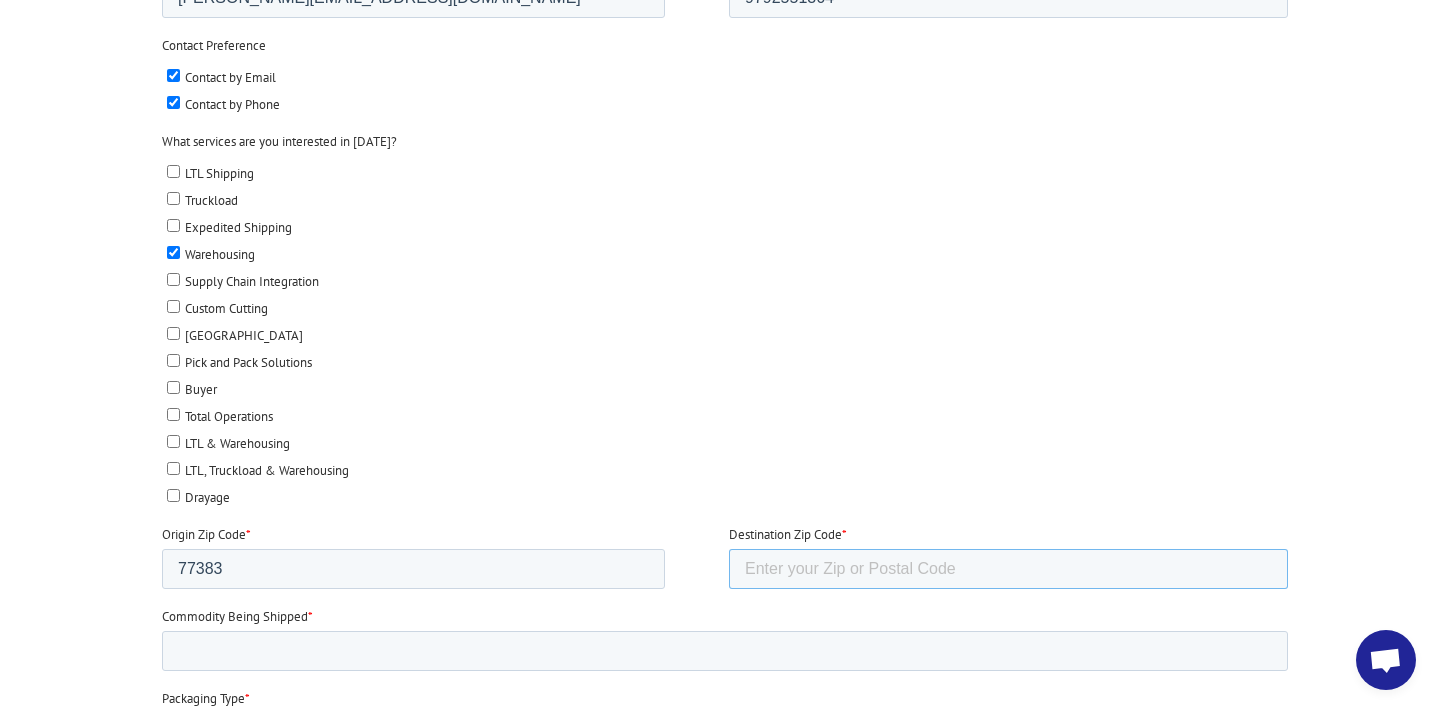 paste on "77383" 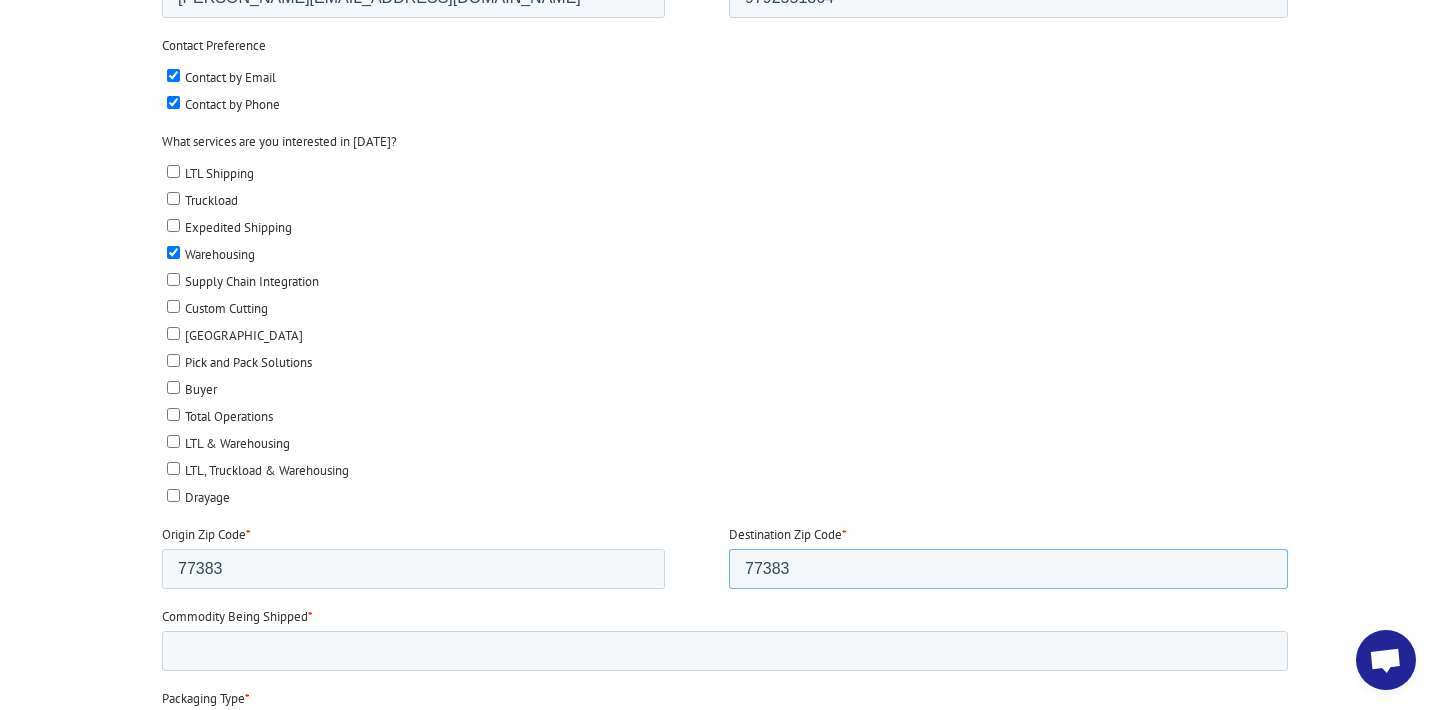 type on "77383" 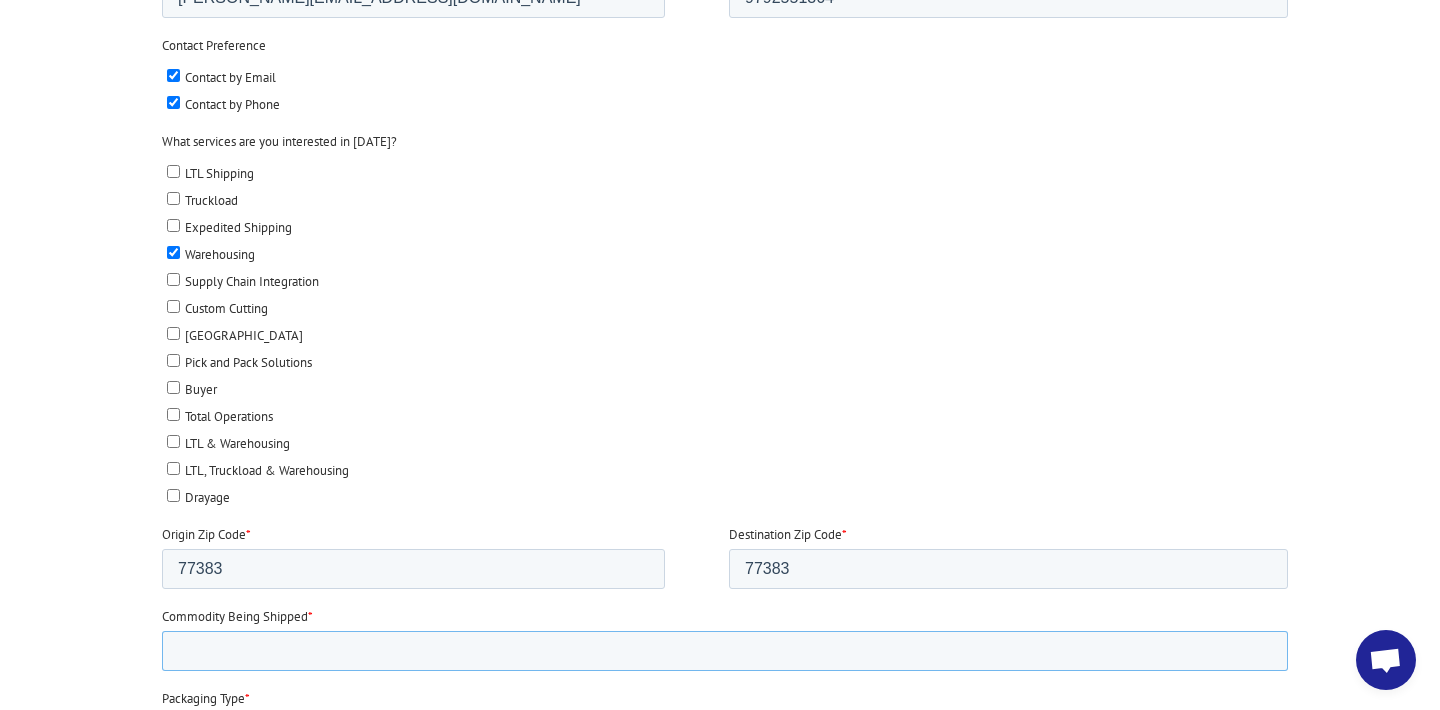 click on "Commodity Being Shipped *" at bounding box center [725, 651] 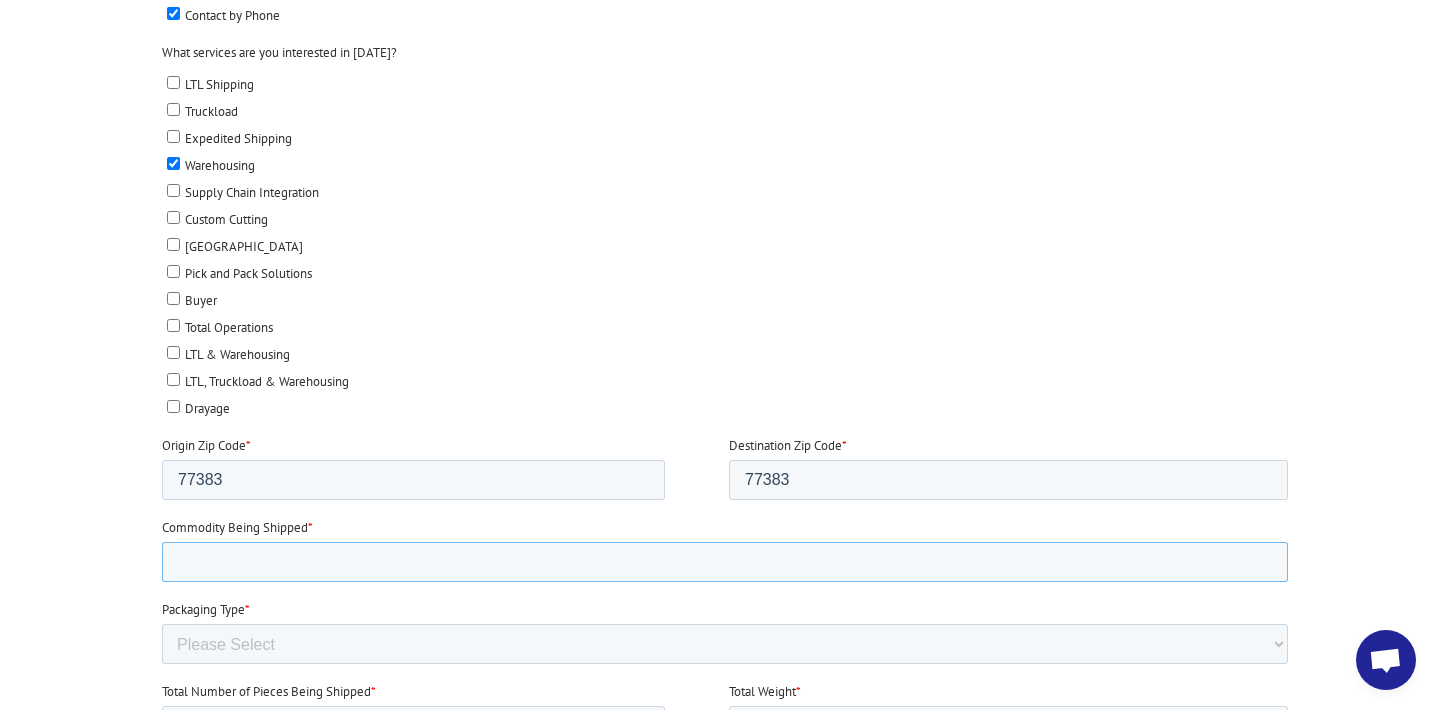 scroll, scrollTop: 889, scrollLeft: 0, axis: vertical 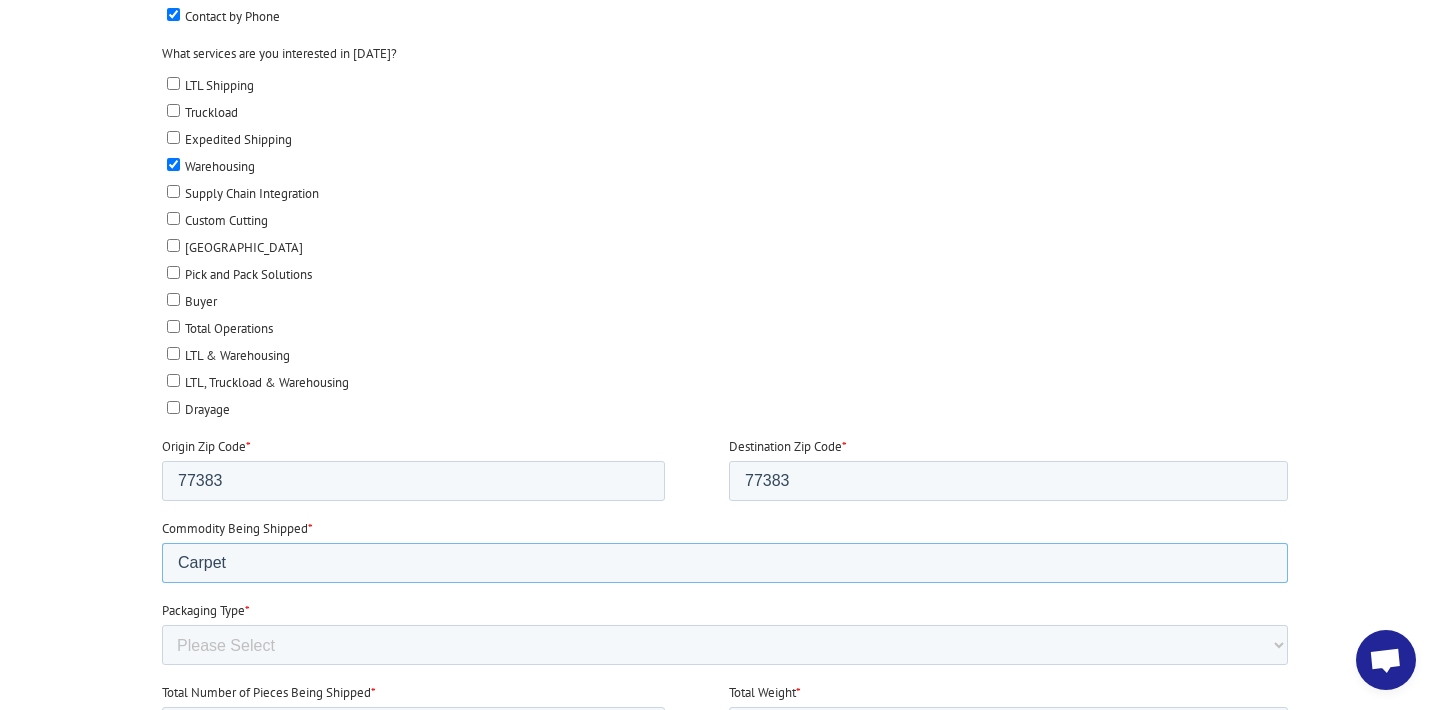 type on "Carpet" 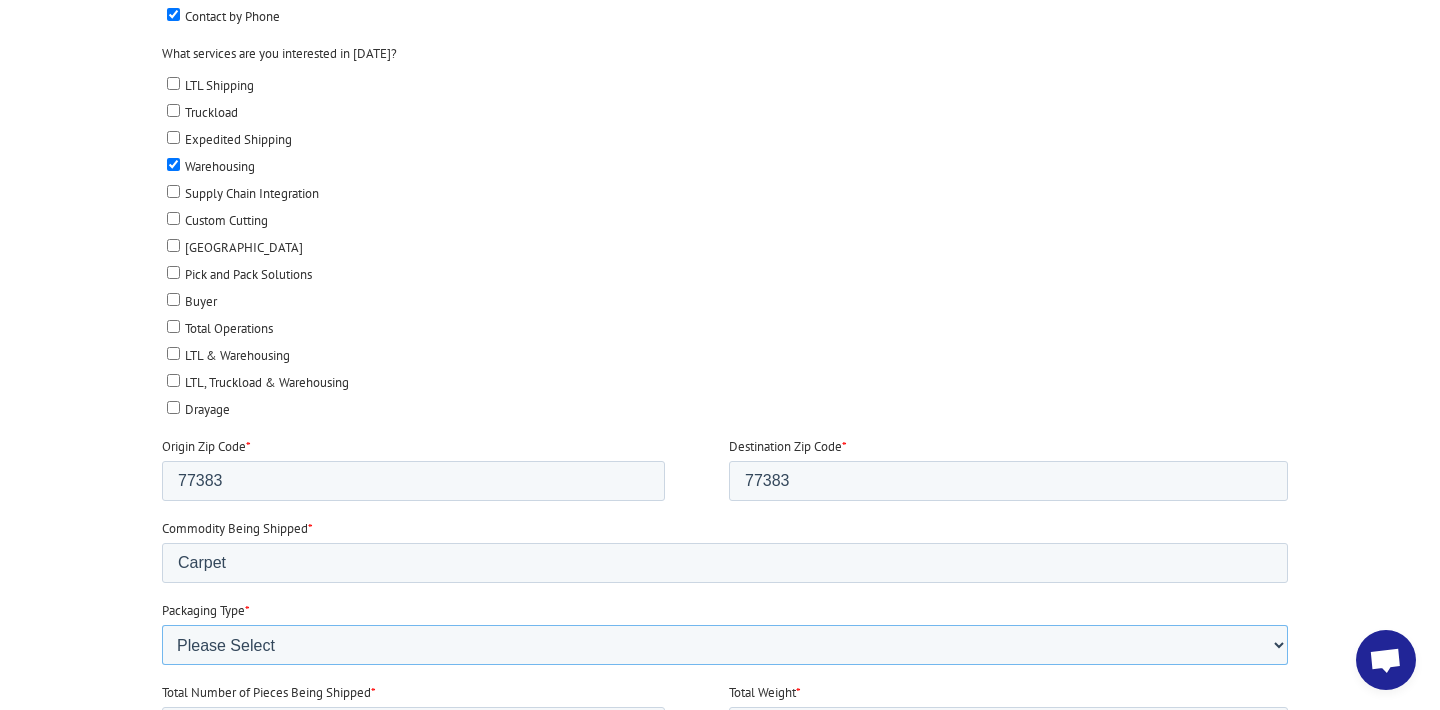 select on "Rolled Carpet" 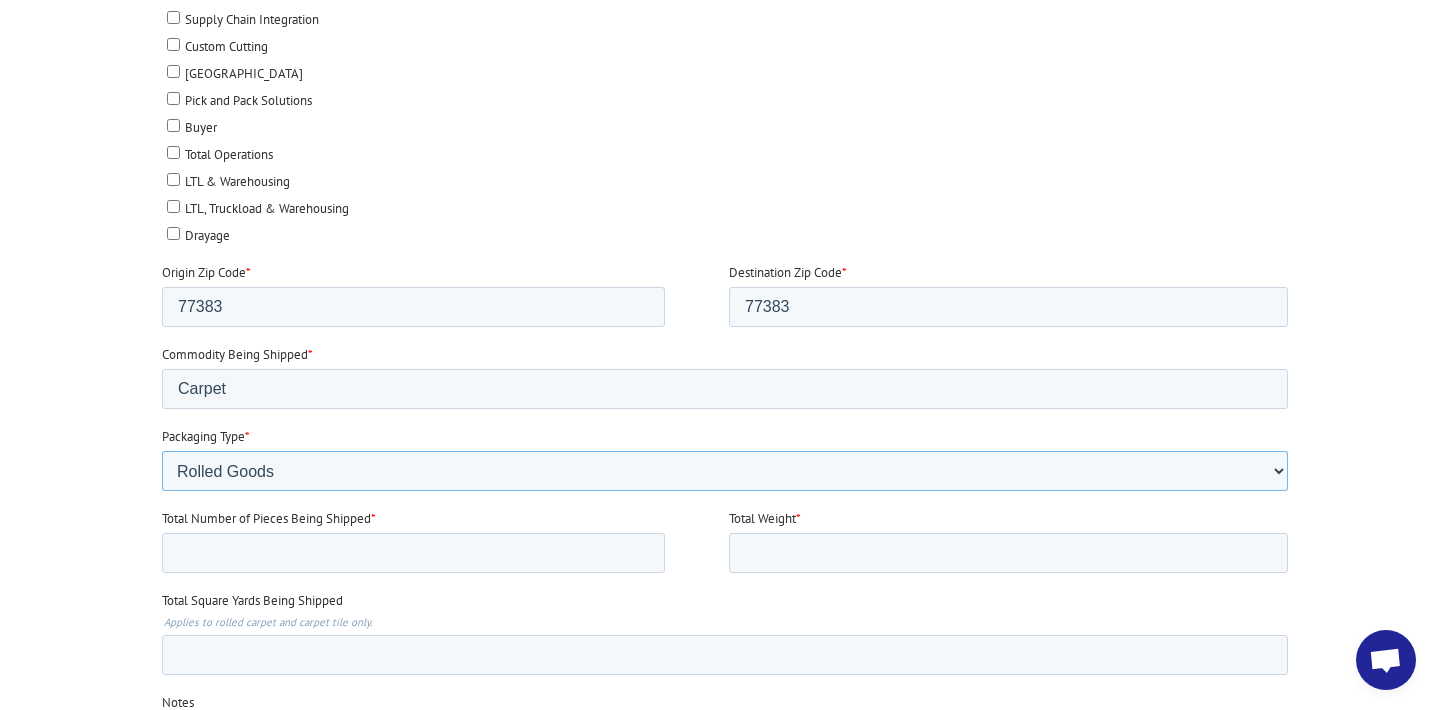 scroll, scrollTop: 1074, scrollLeft: 0, axis: vertical 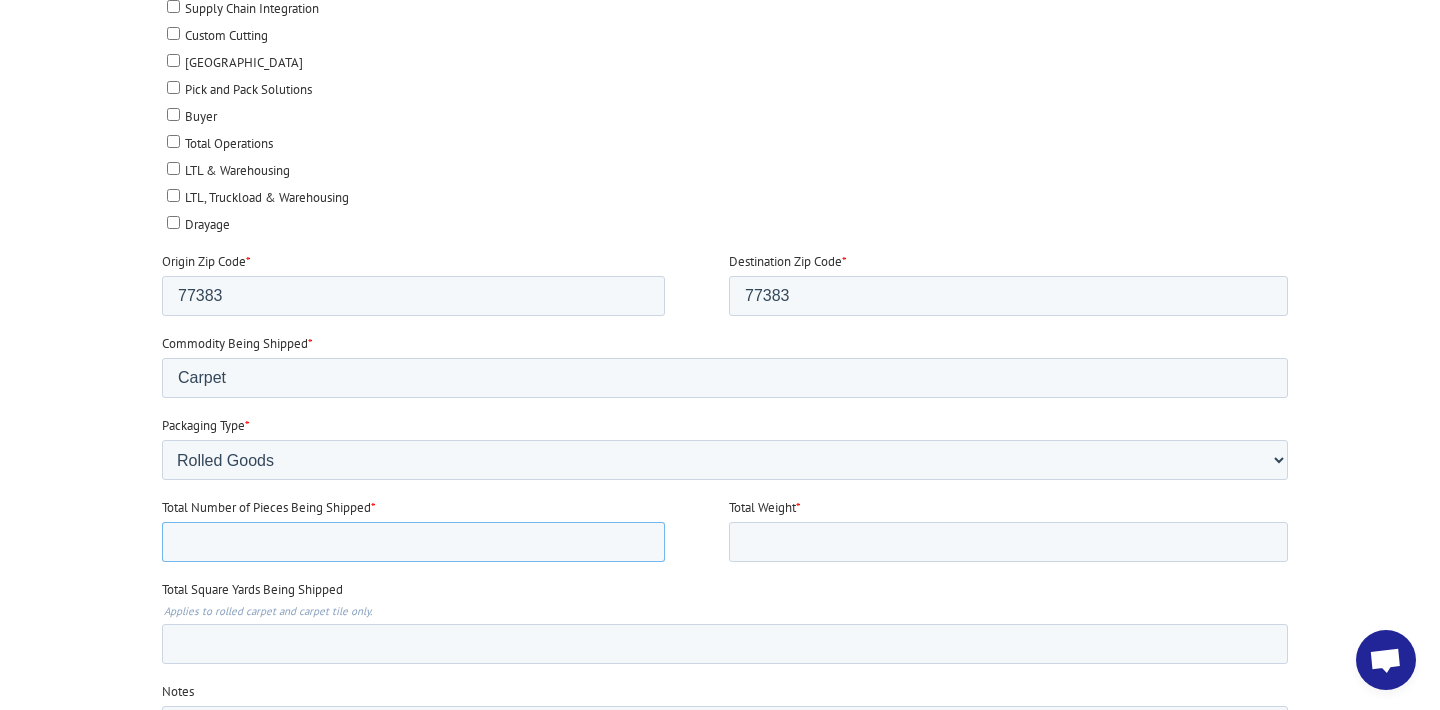 click on "Total Number of Pieces Being Shipped *" at bounding box center (413, 542) 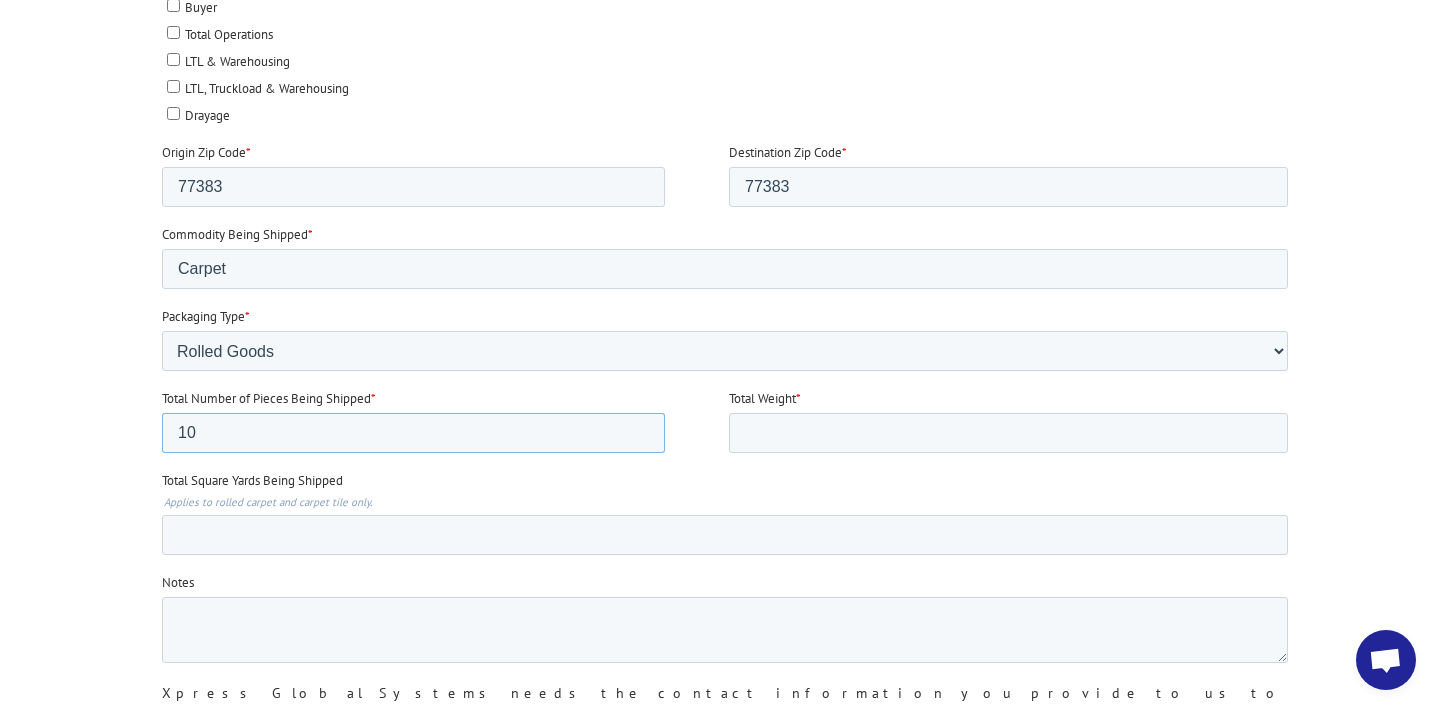 scroll, scrollTop: 1200, scrollLeft: 0, axis: vertical 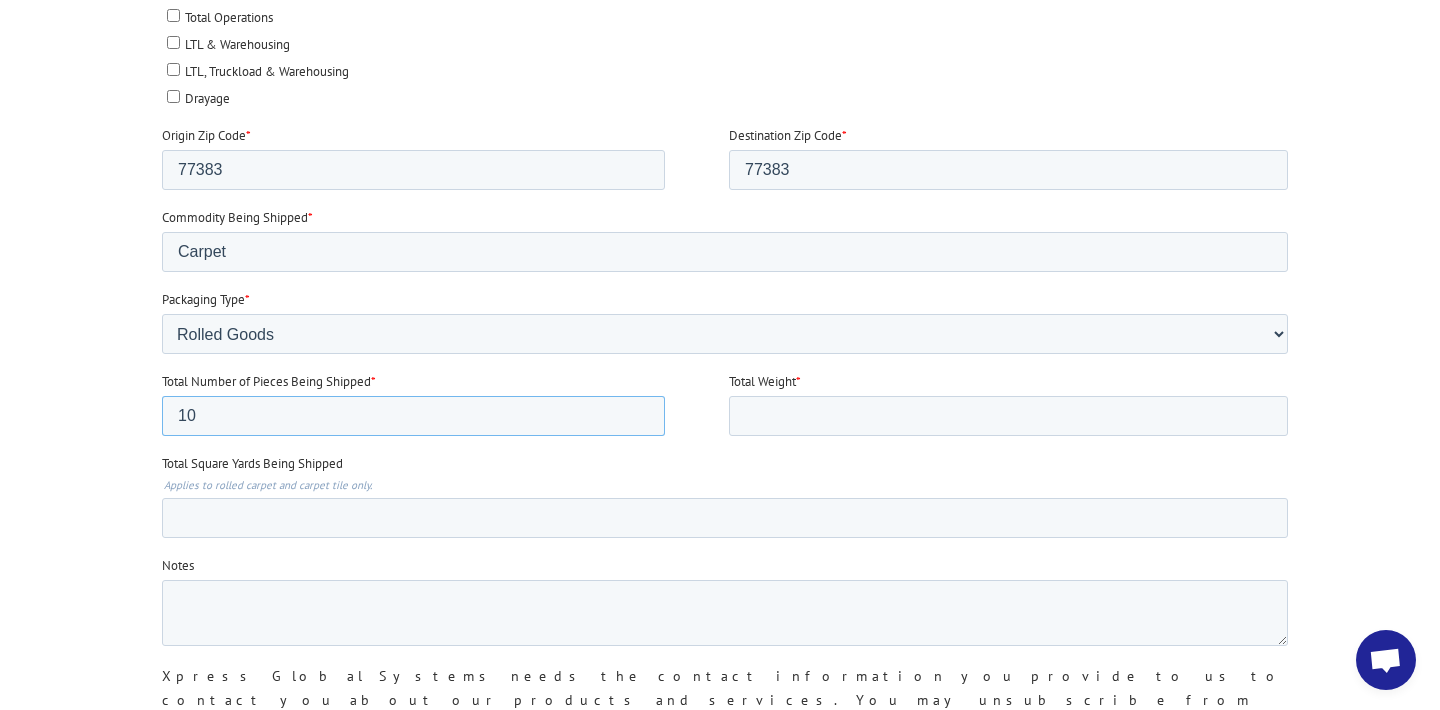 type on "10" 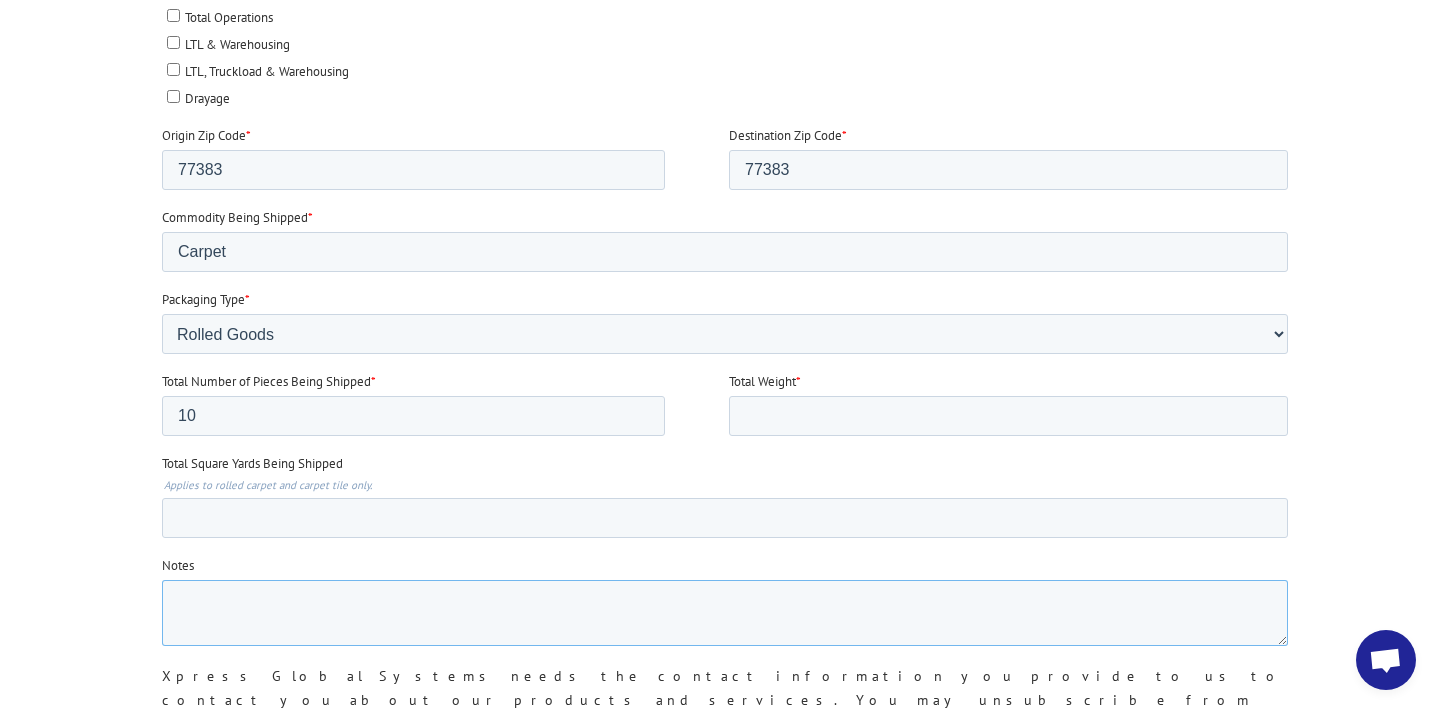 click on "Notes" at bounding box center [725, 613] 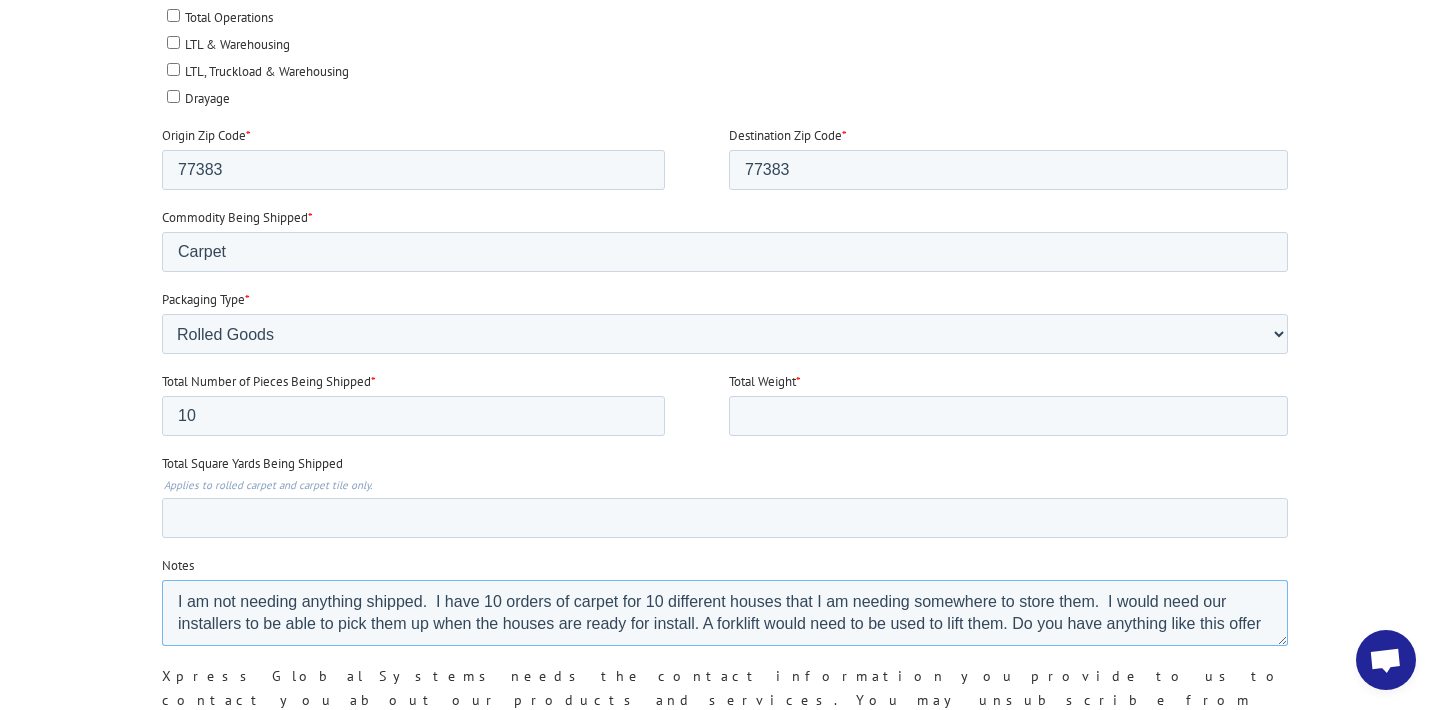 scroll, scrollTop: 10, scrollLeft: 0, axis: vertical 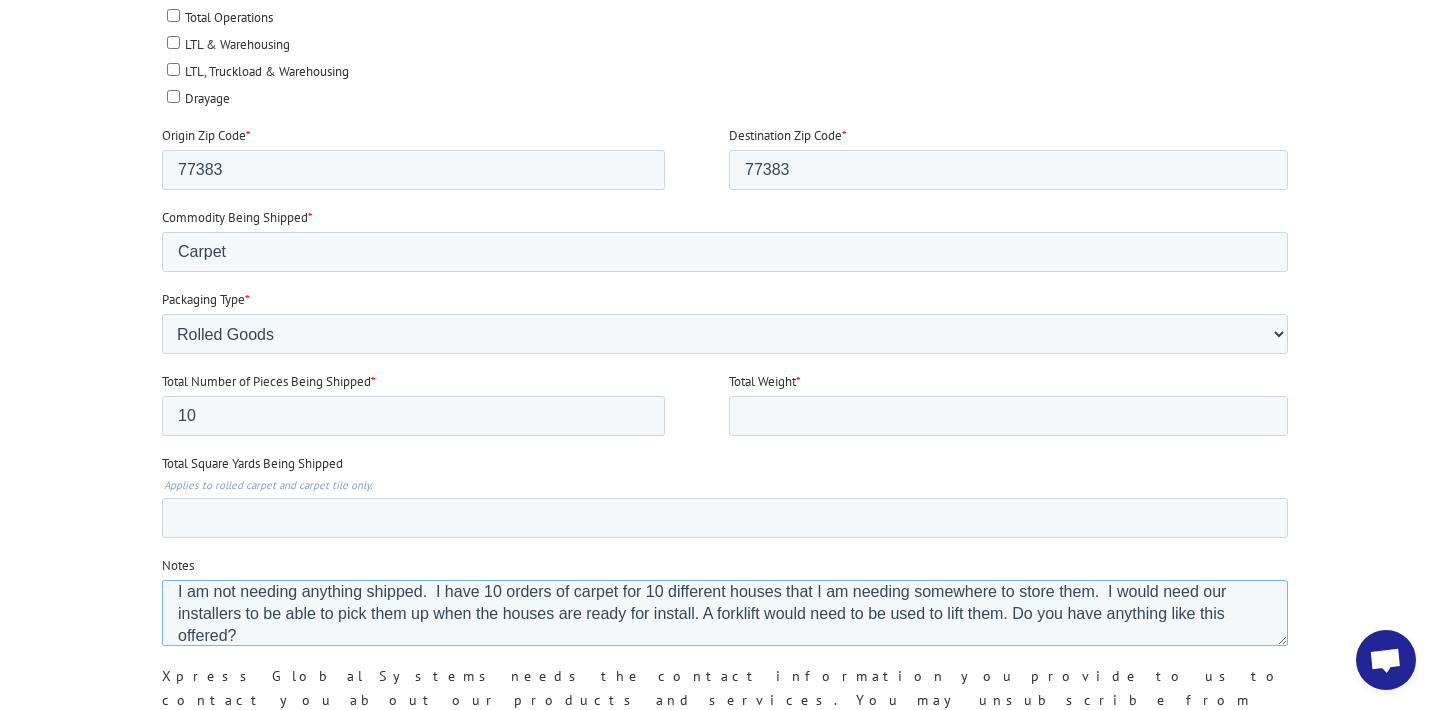 type on "I am not needing anything shipped.  I have 10 orders of carpet for 10 different houses that I am needing somewhere to store them.  I would need our installers to be able to pick them up when the houses are ready for install. A forklift would need to be used to lift them. Do you have anything like this offered?" 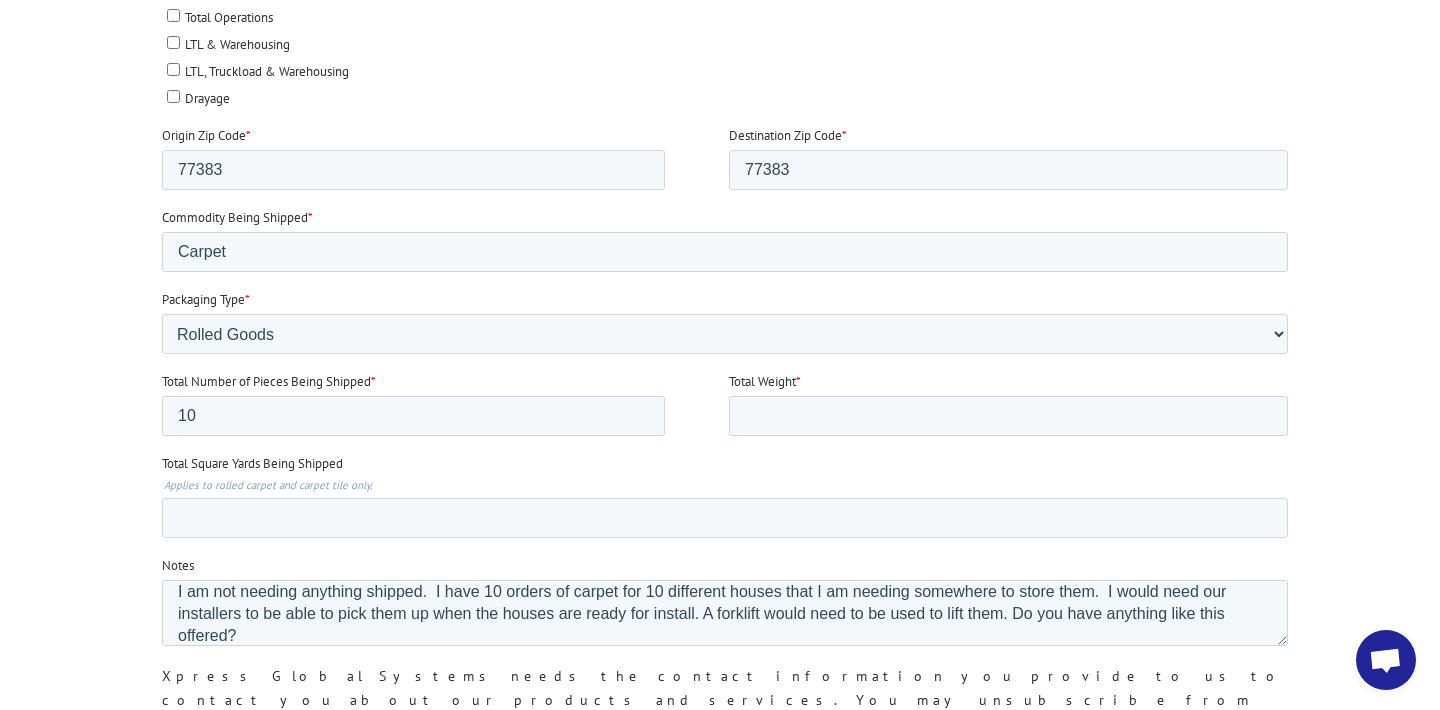 click on "Submit" at bounding box center [204, 841] 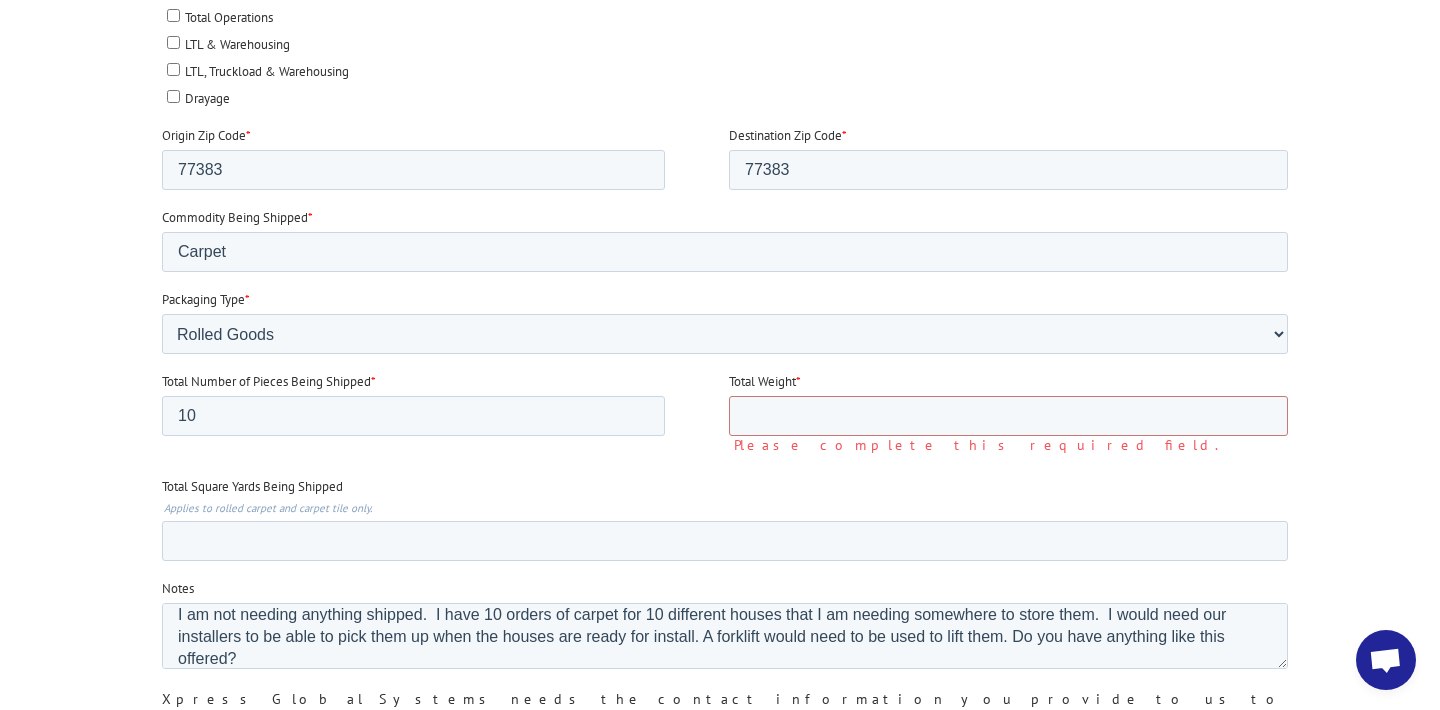 scroll, scrollTop: 18, scrollLeft: 0, axis: vertical 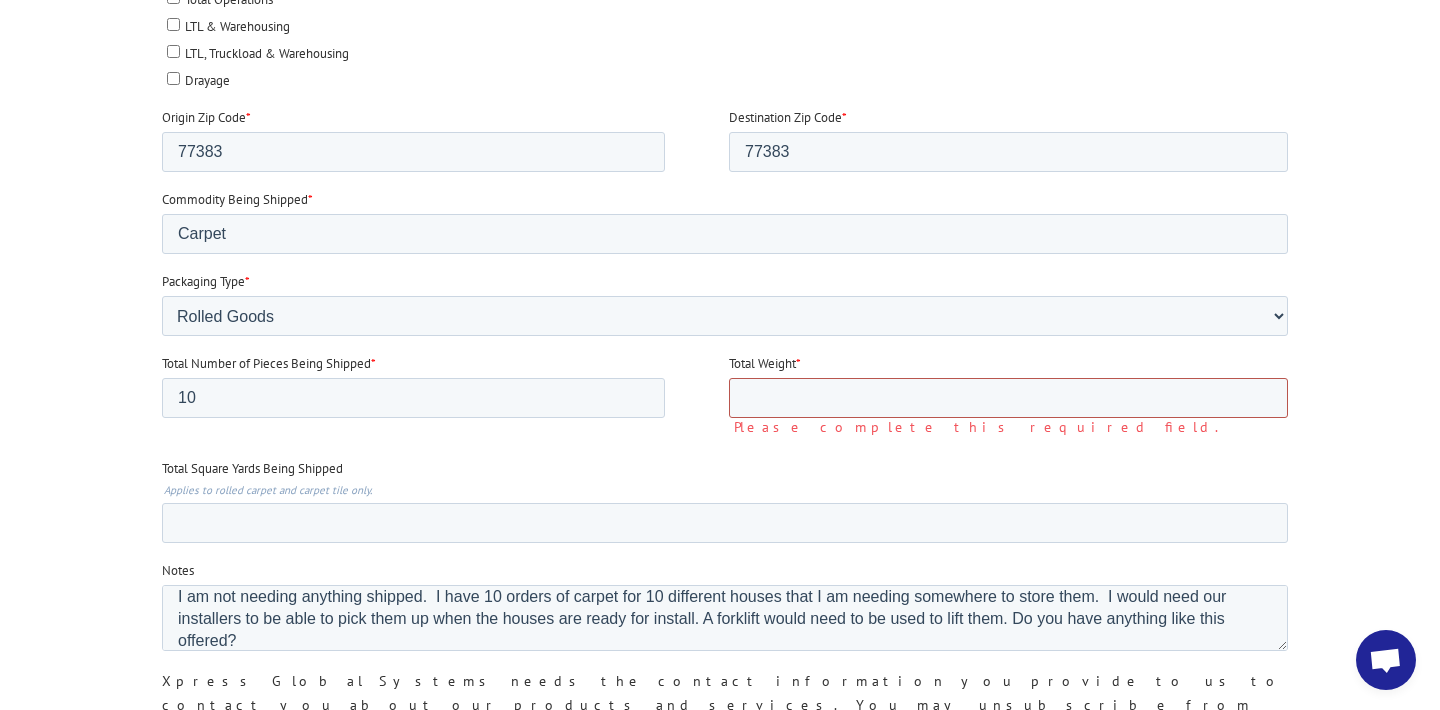 click on "Total Weight *" at bounding box center [1008, 398] 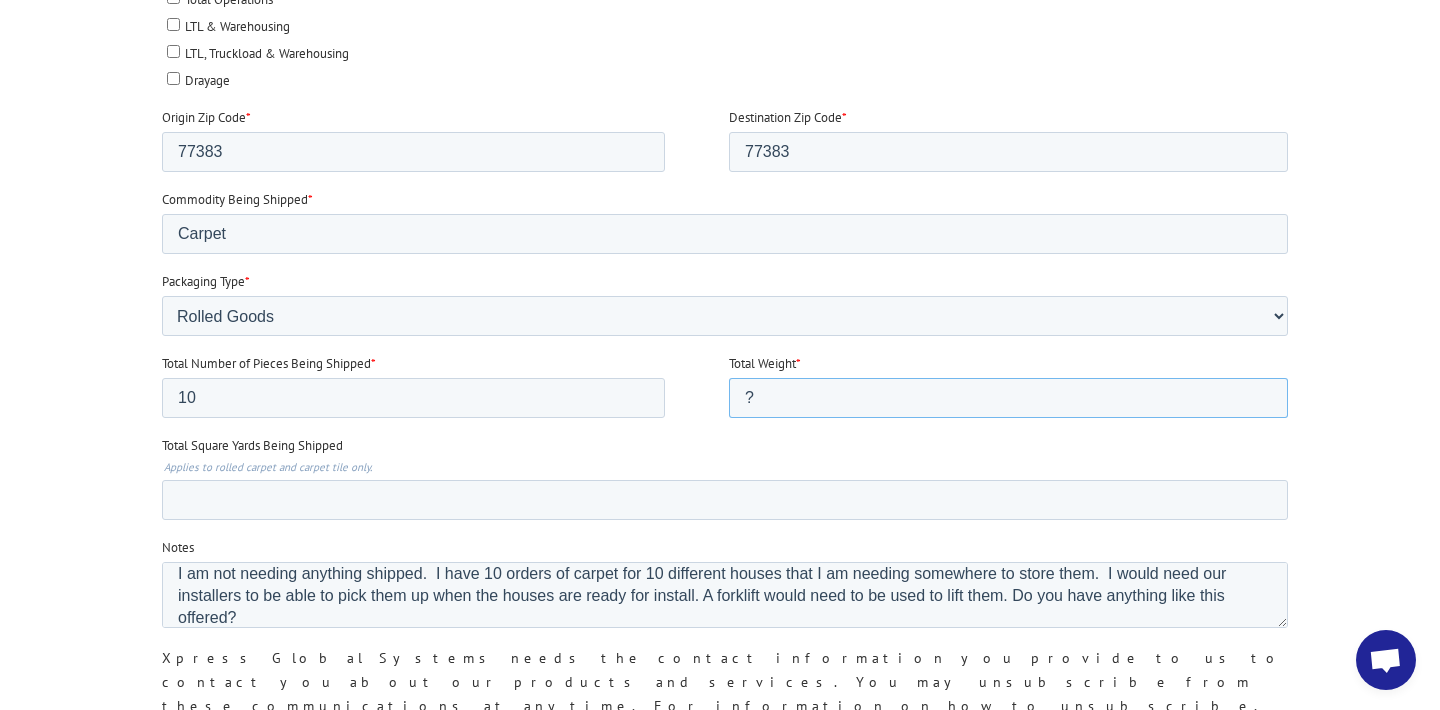 scroll, scrollTop: 0, scrollLeft: 0, axis: both 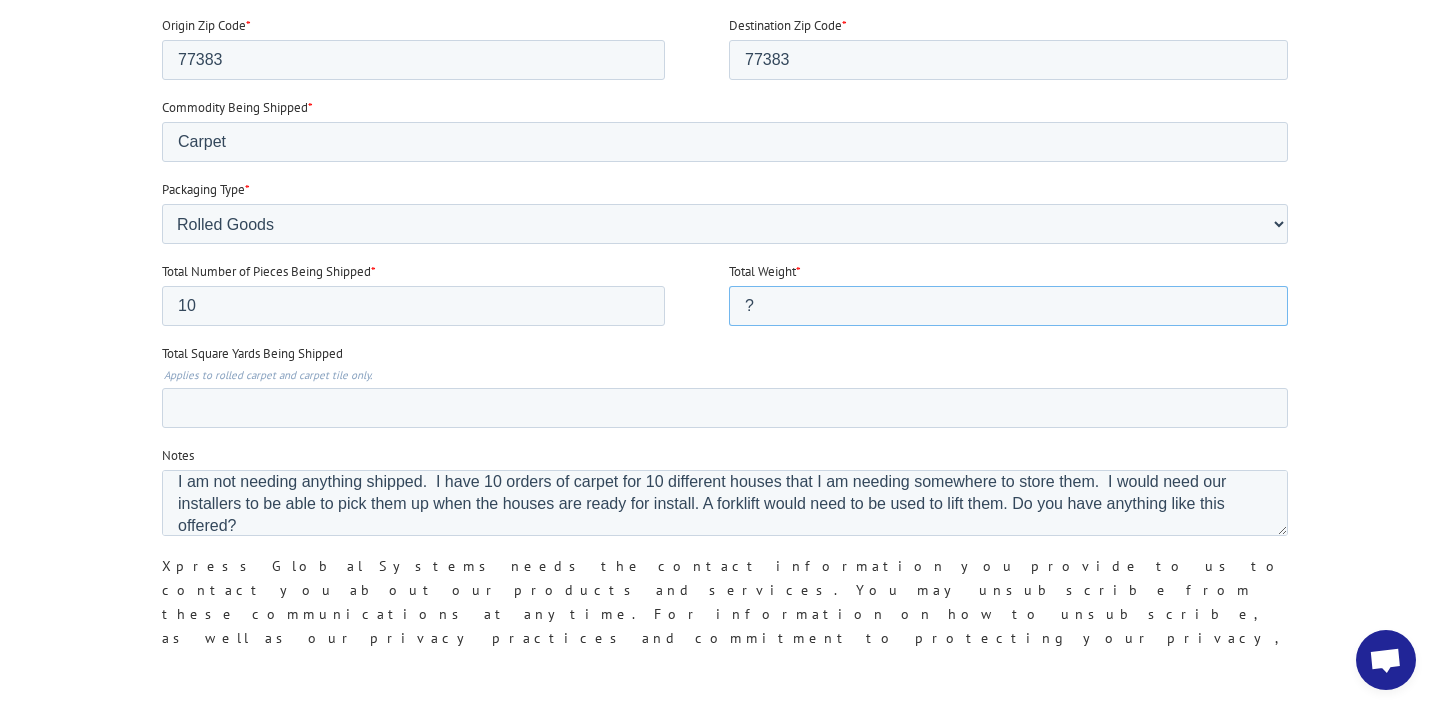 type on "?" 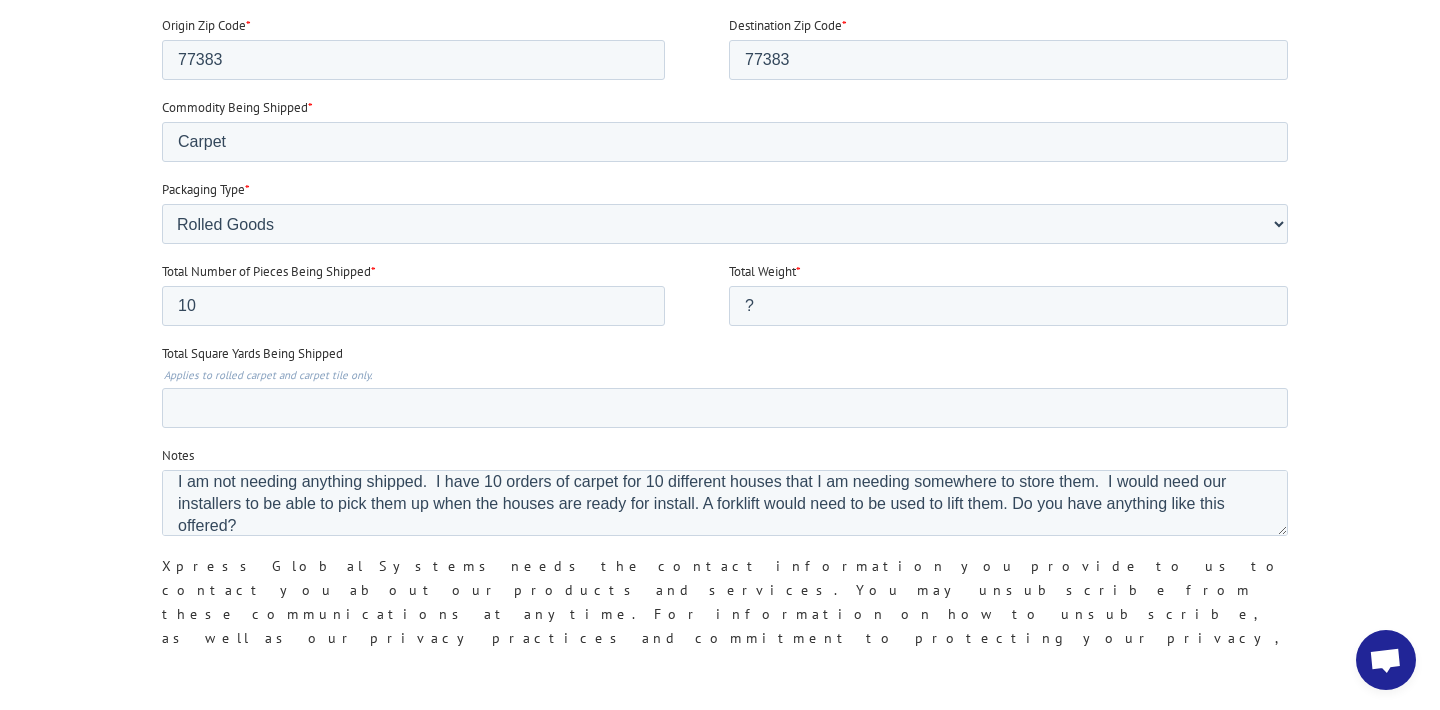 click on "Submit" at bounding box center (204, 731) 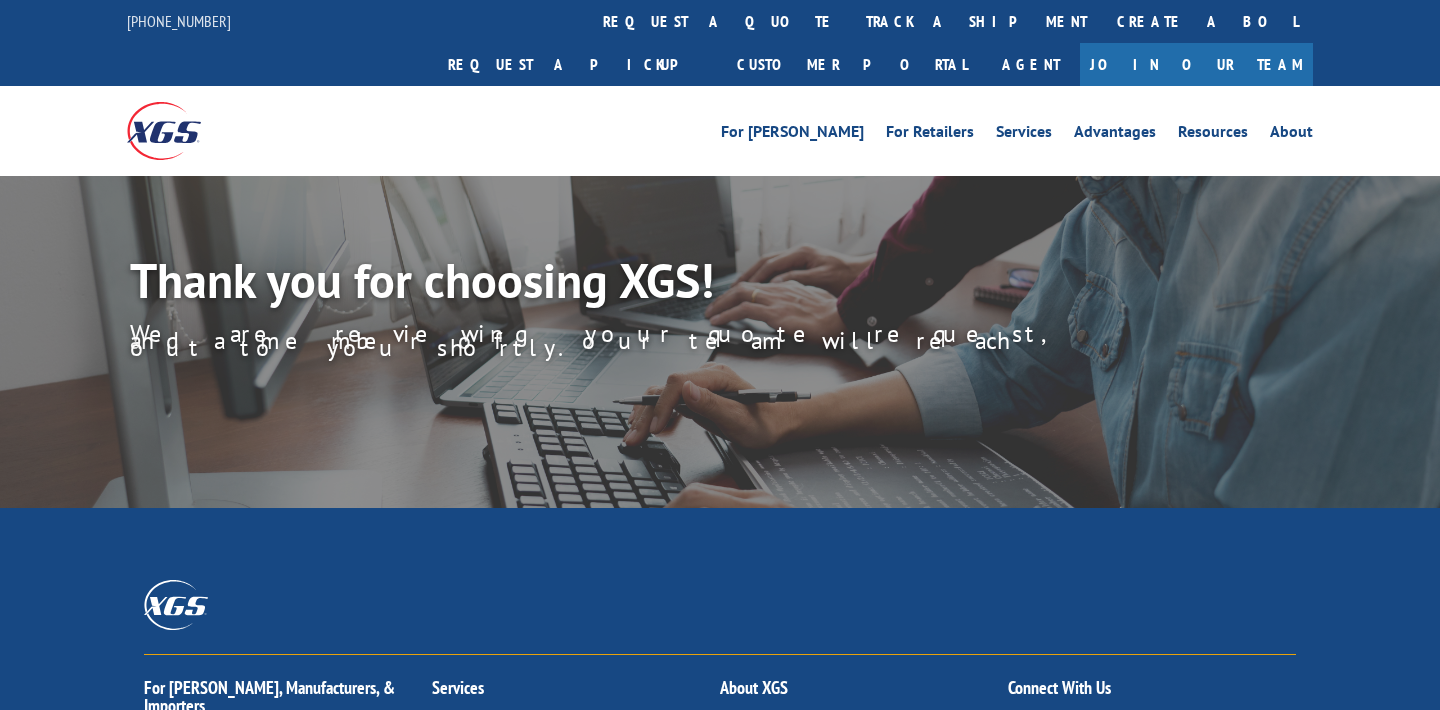 scroll, scrollTop: 0, scrollLeft: 0, axis: both 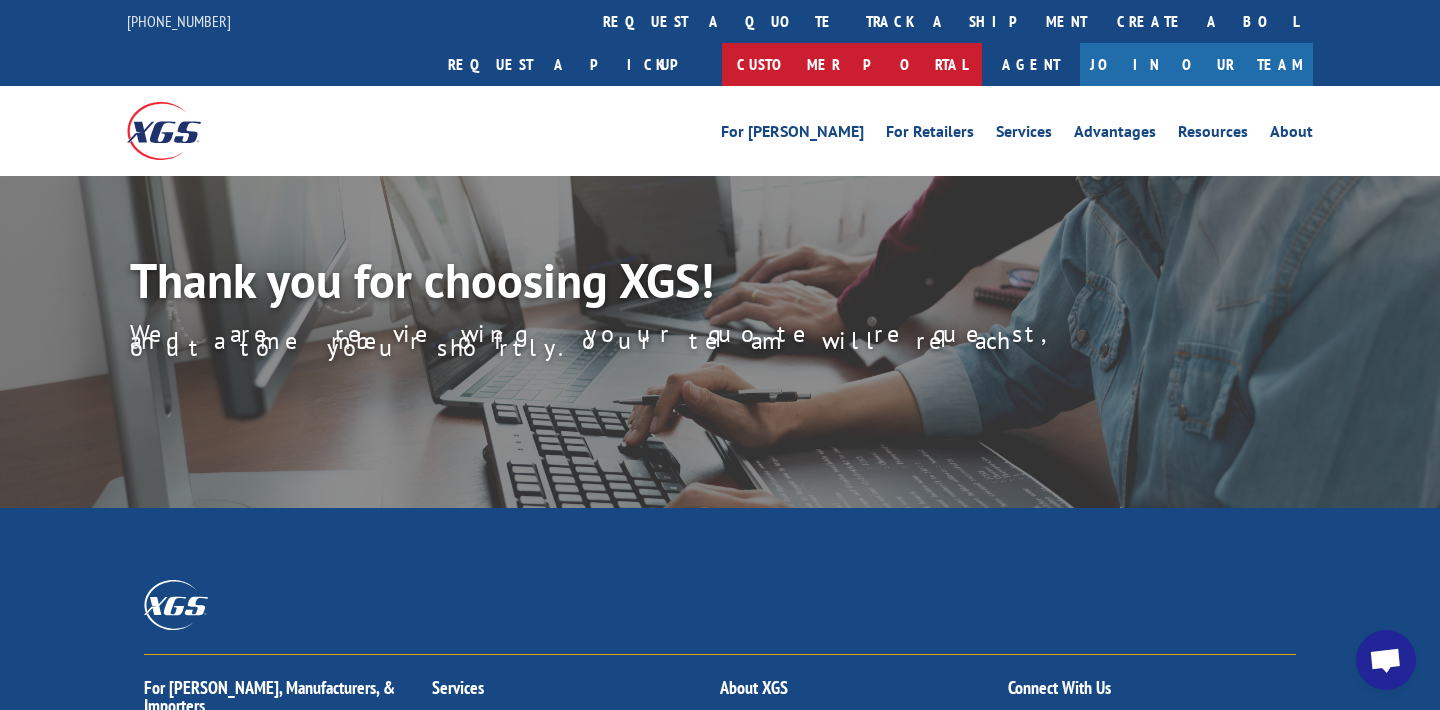 click on "Customer Portal" at bounding box center [852, 64] 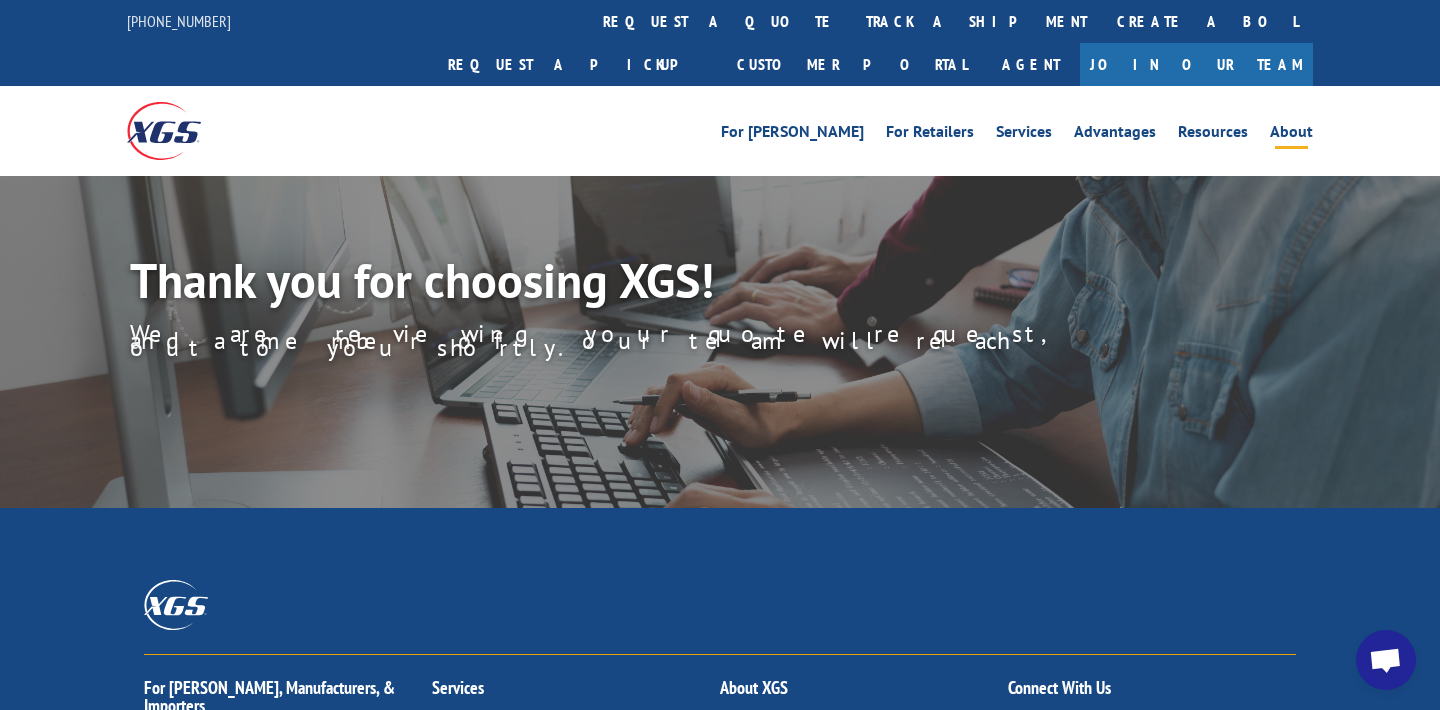 click on "About" at bounding box center (1291, 135) 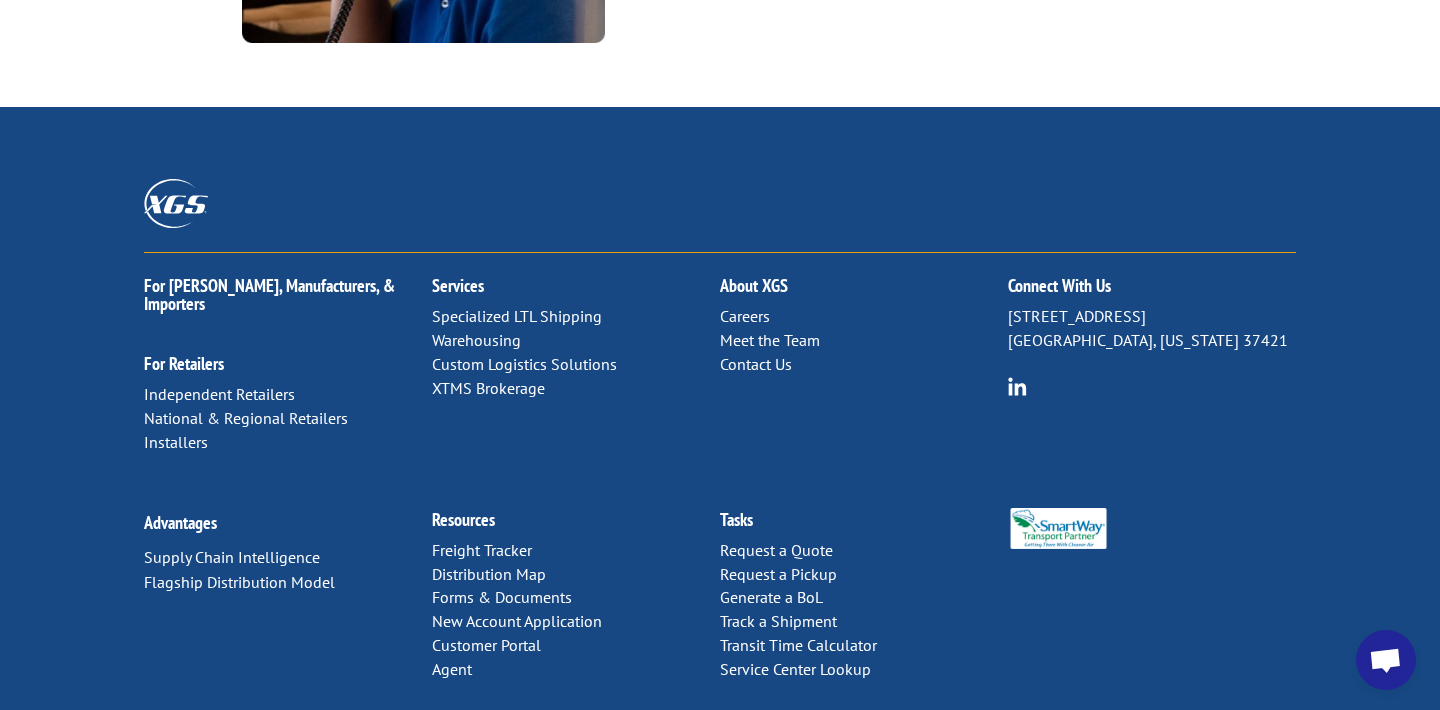 scroll, scrollTop: 2768, scrollLeft: 0, axis: vertical 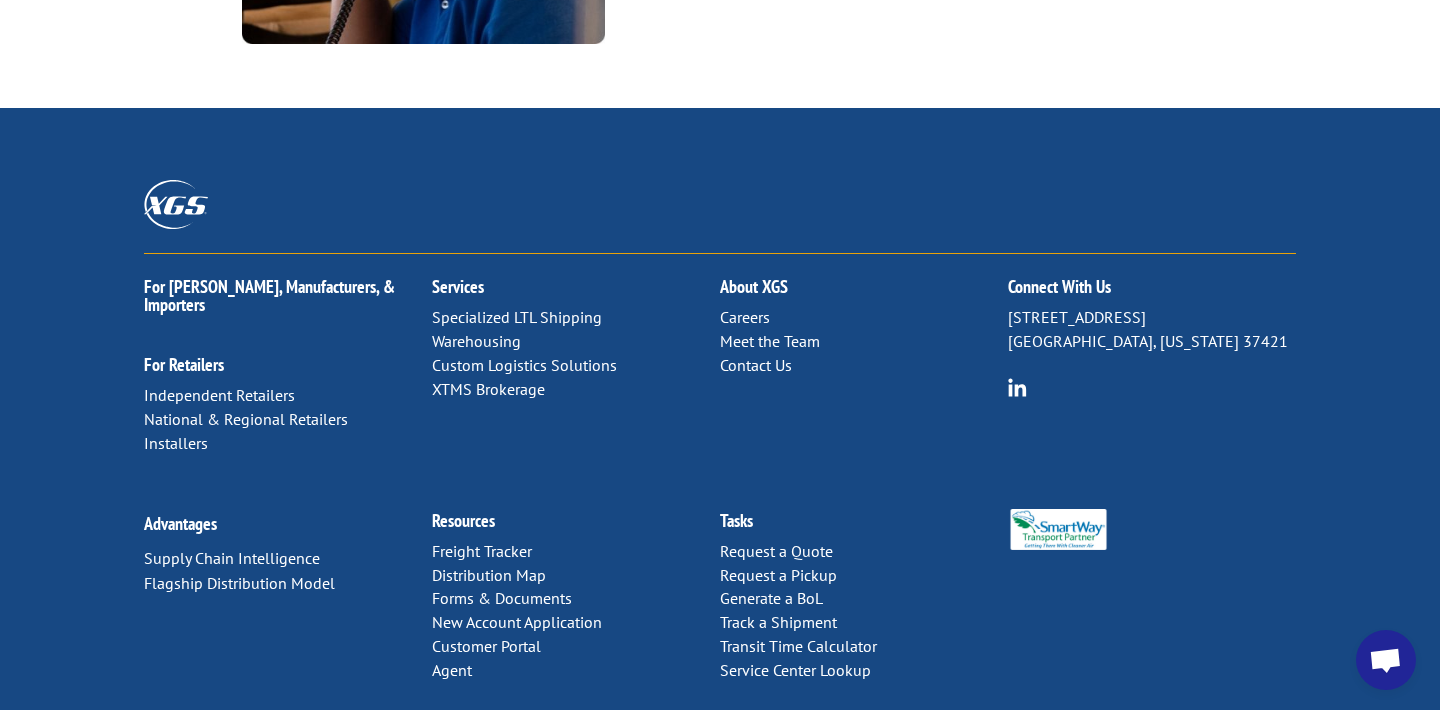 click on "Warehousing" at bounding box center [476, 341] 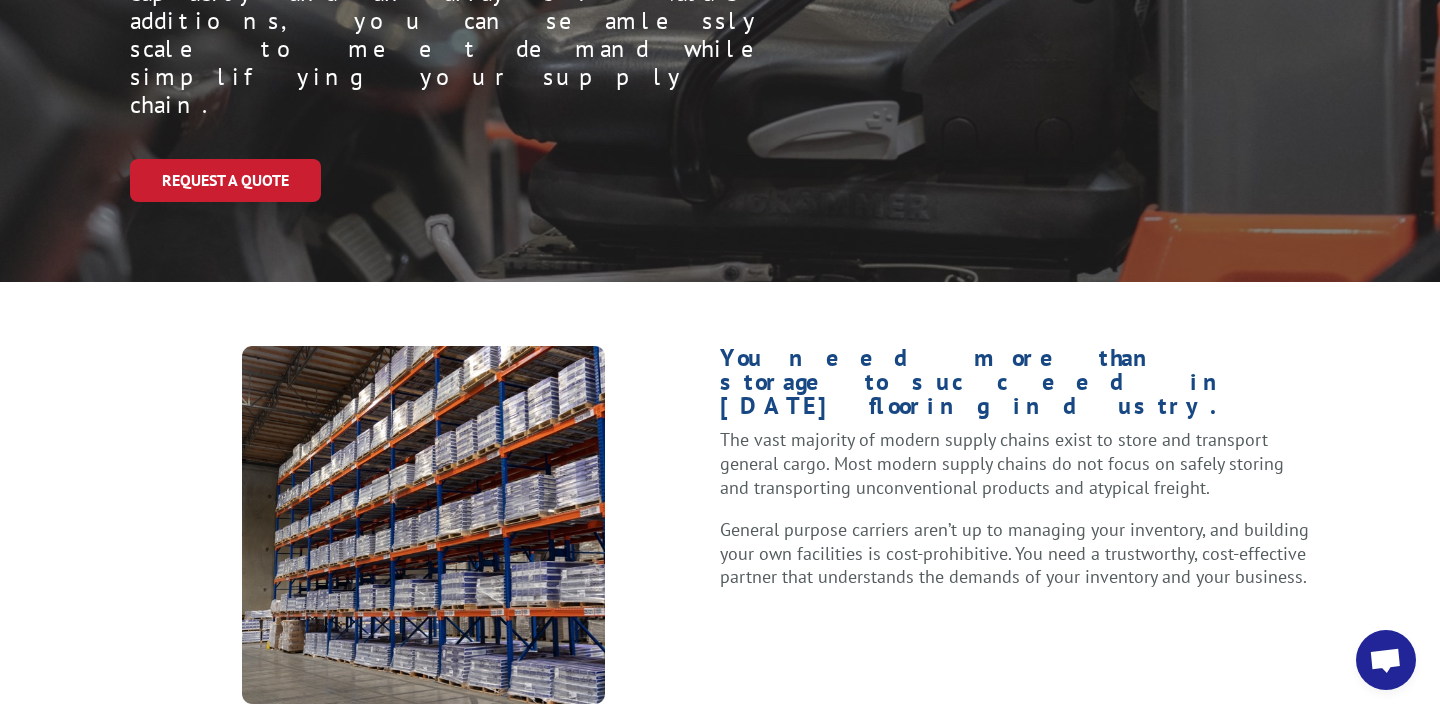 scroll, scrollTop: 382, scrollLeft: 0, axis: vertical 